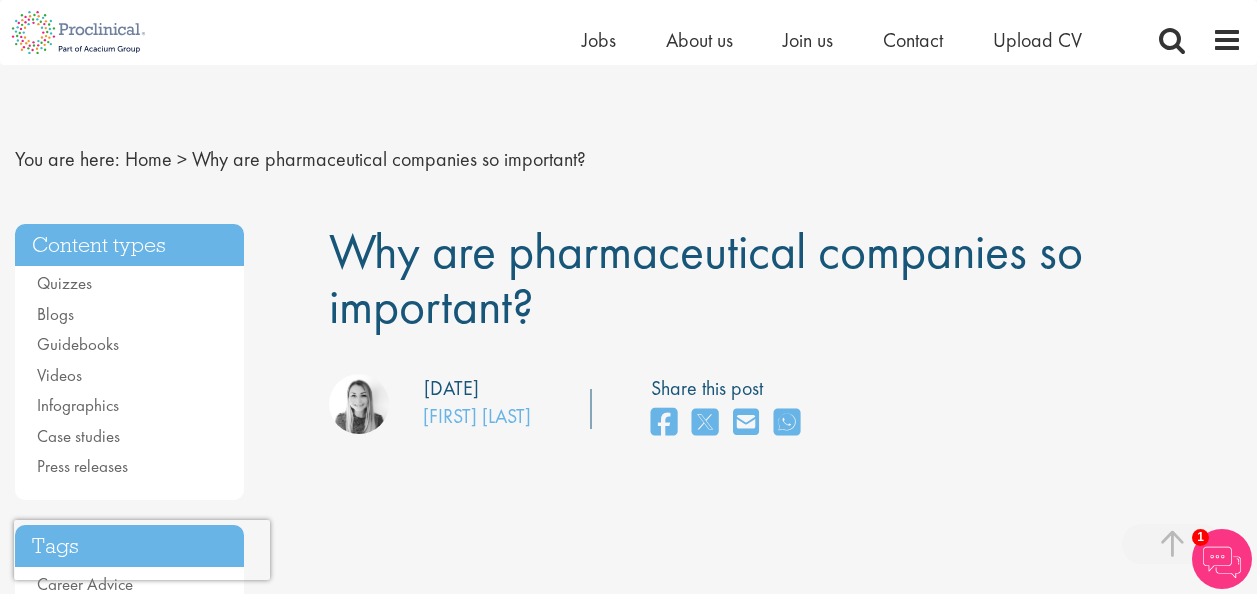 scroll, scrollTop: 690, scrollLeft: 0, axis: vertical 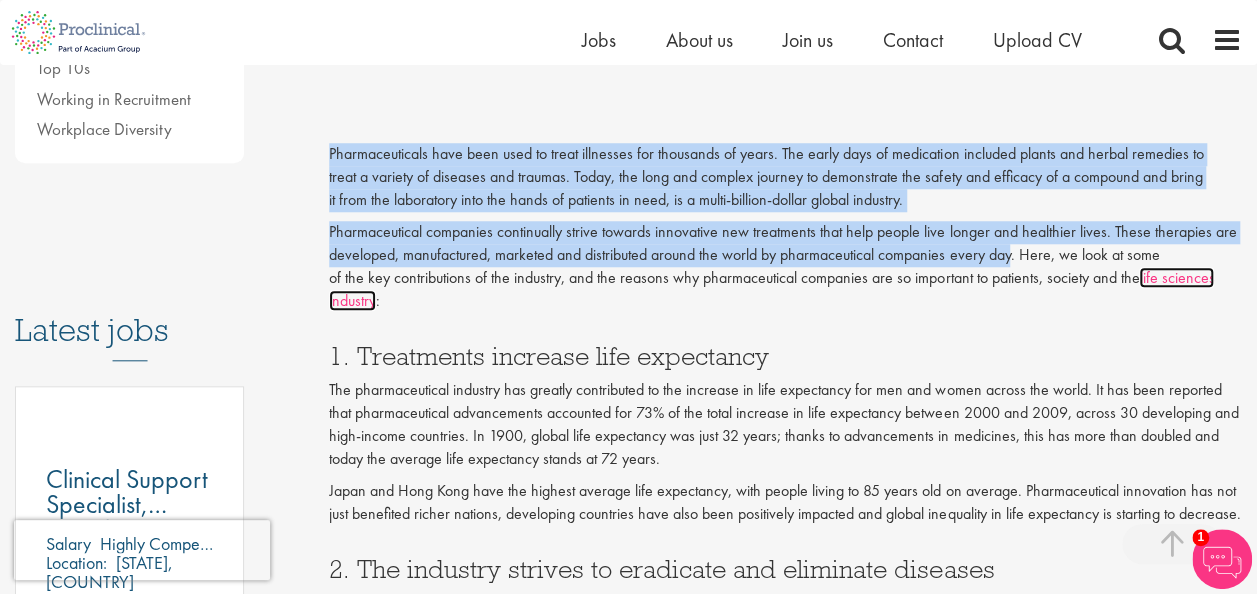 click on "life sciences industry" at bounding box center (771, 289) 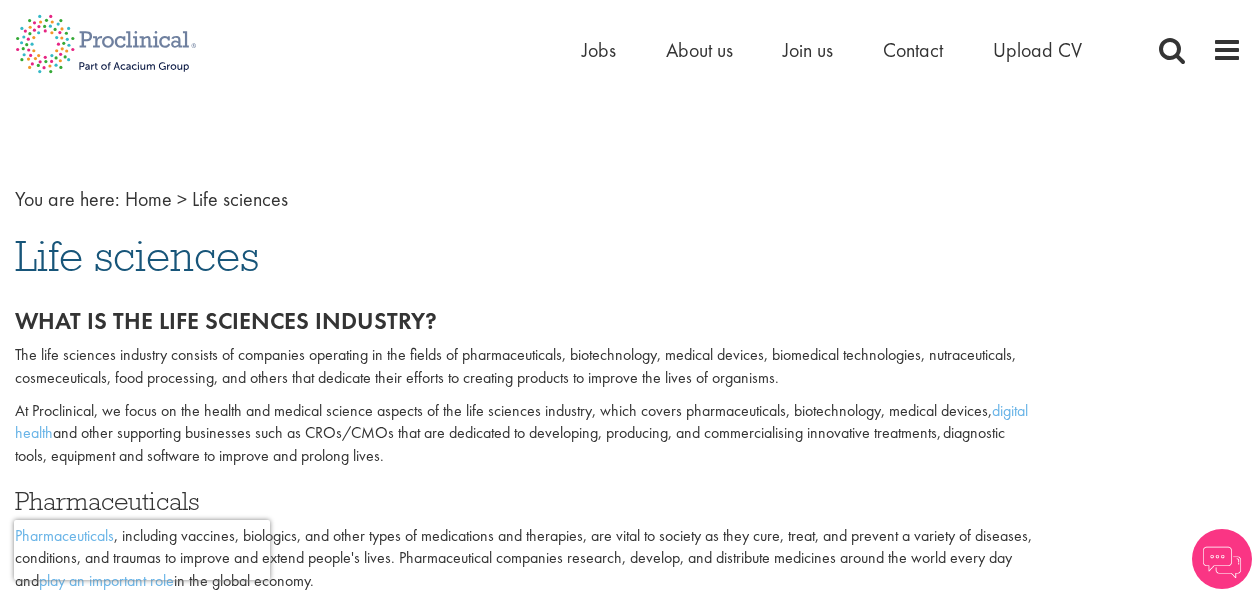 scroll, scrollTop: 0, scrollLeft: 0, axis: both 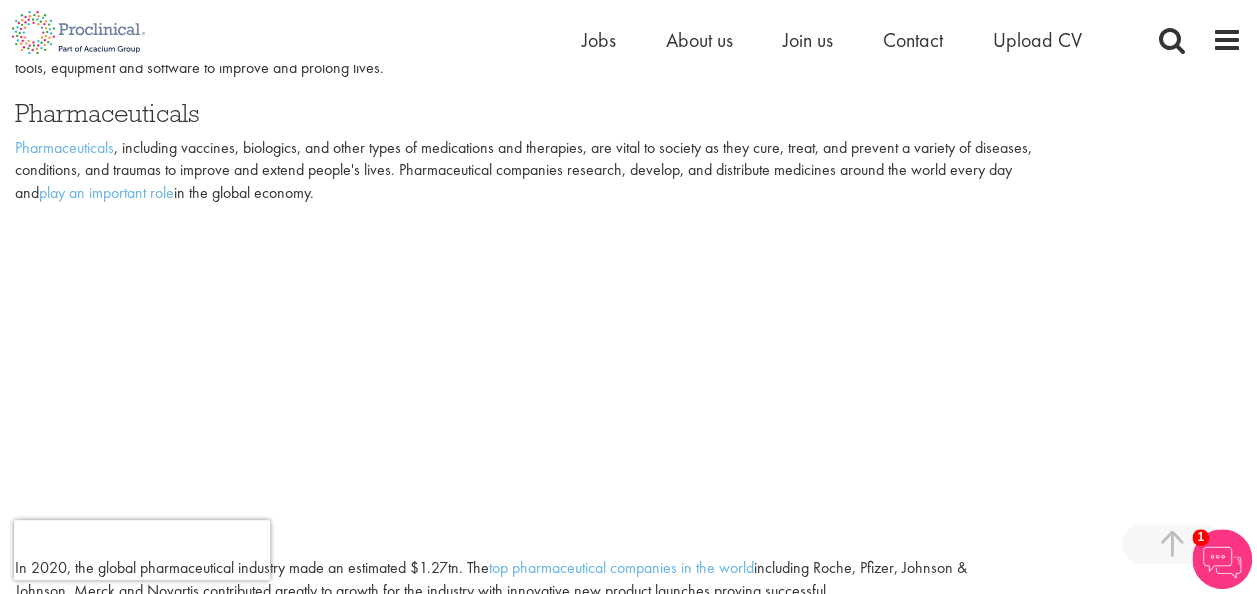 drag, startPoint x: 14, startPoint y: 110, endPoint x: 392, endPoint y: 201, distance: 388.79944 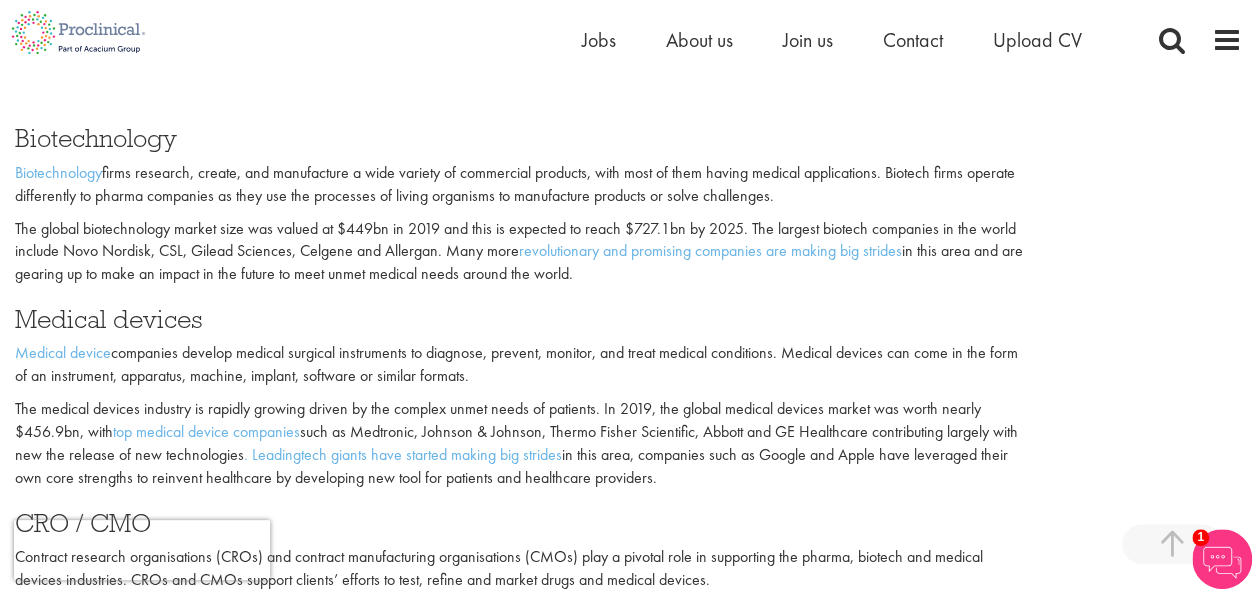 scroll, scrollTop: 1223, scrollLeft: 0, axis: vertical 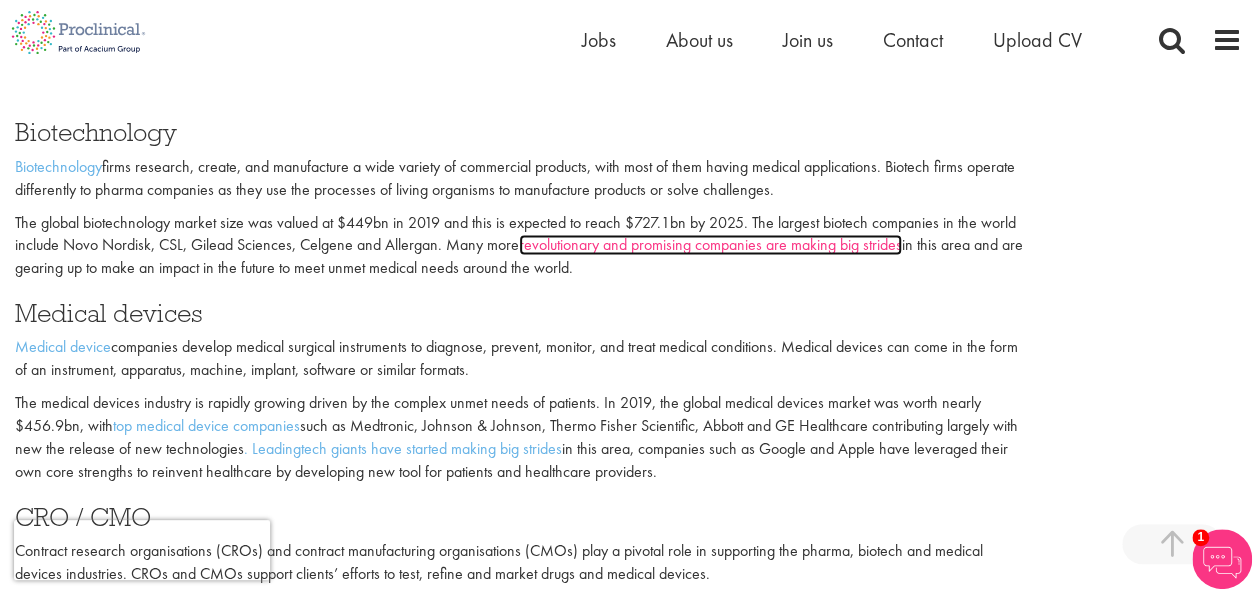 click on "revolutionary and promising companies are making big strides" at bounding box center [710, 244] 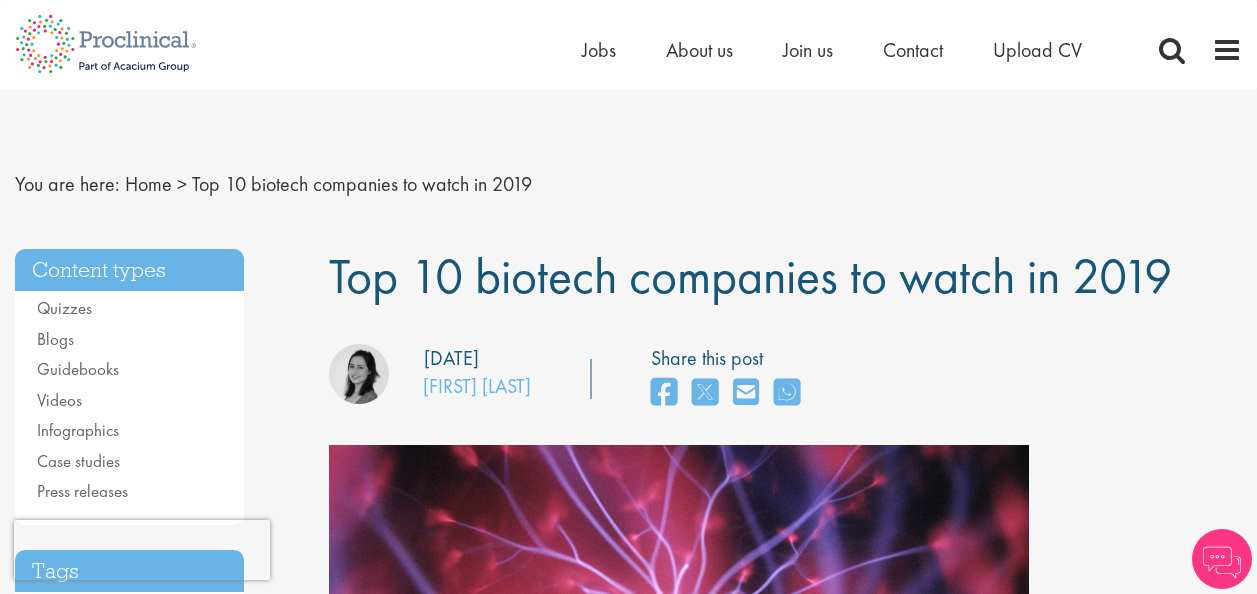 scroll, scrollTop: 0, scrollLeft: 0, axis: both 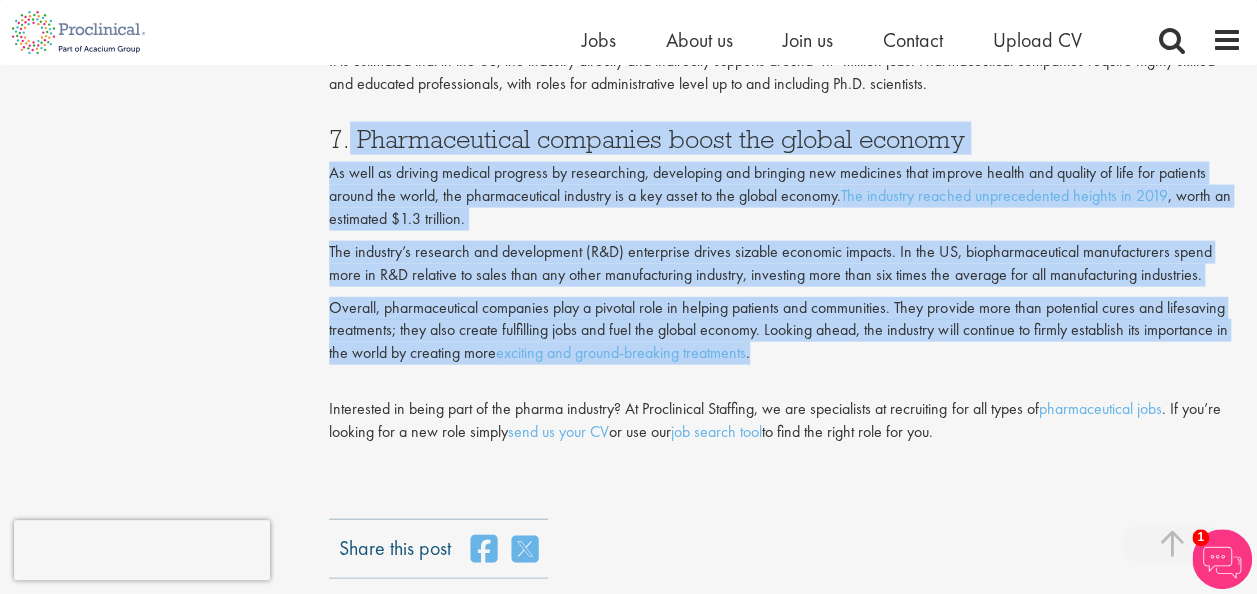 drag, startPoint x: 351, startPoint y: 160, endPoint x: 752, endPoint y: 378, distance: 456.42633 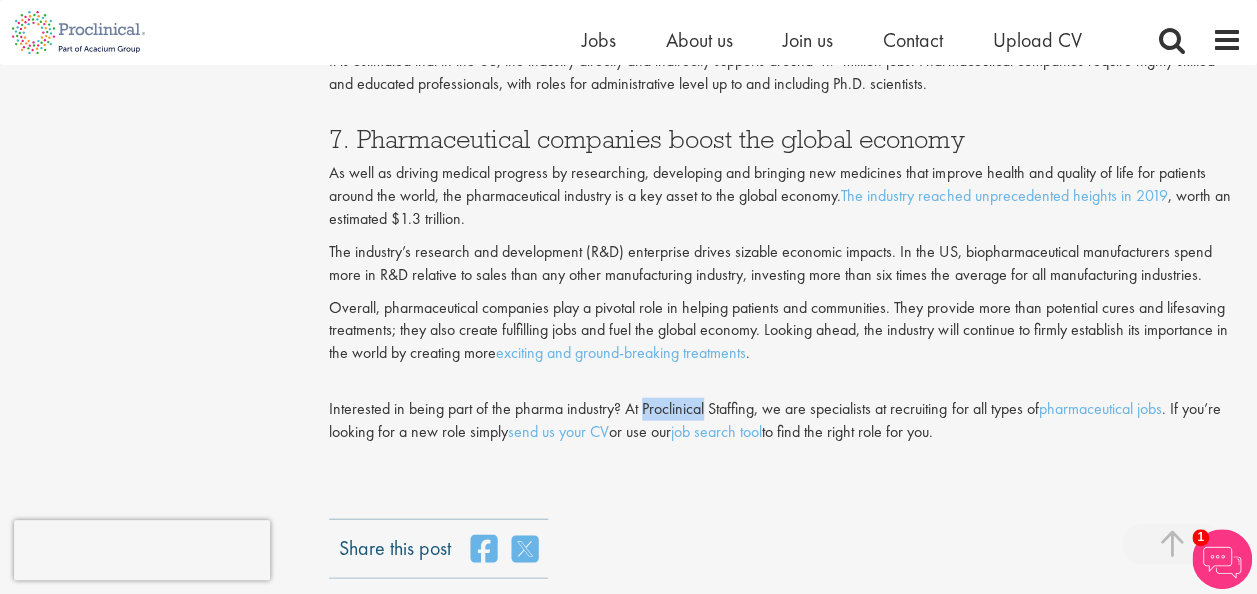 drag, startPoint x: 642, startPoint y: 433, endPoint x: 706, endPoint y: 435, distance: 64.03124 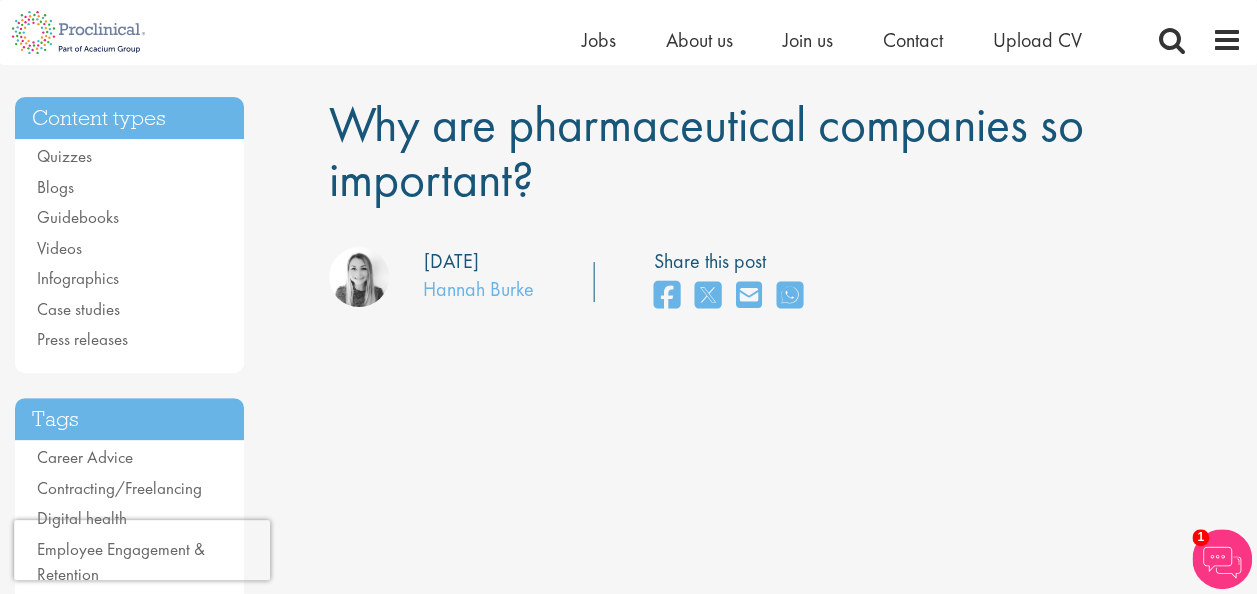 scroll, scrollTop: 128, scrollLeft: 0, axis: vertical 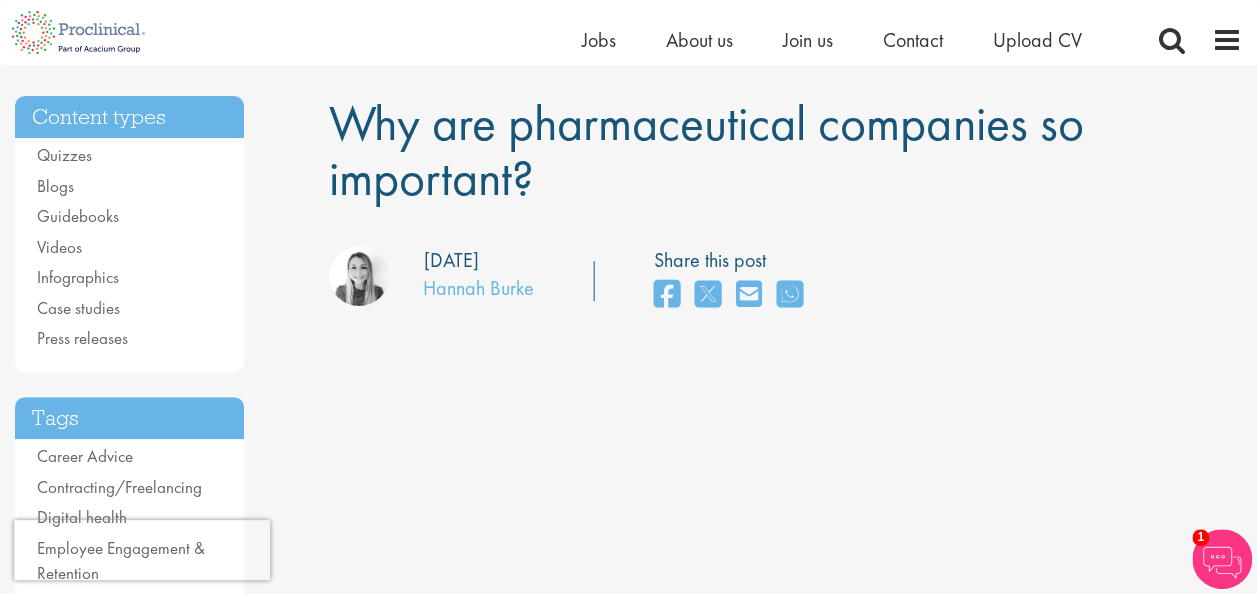 drag, startPoint x: 330, startPoint y: 124, endPoint x: 512, endPoint y: 180, distance: 190.4206 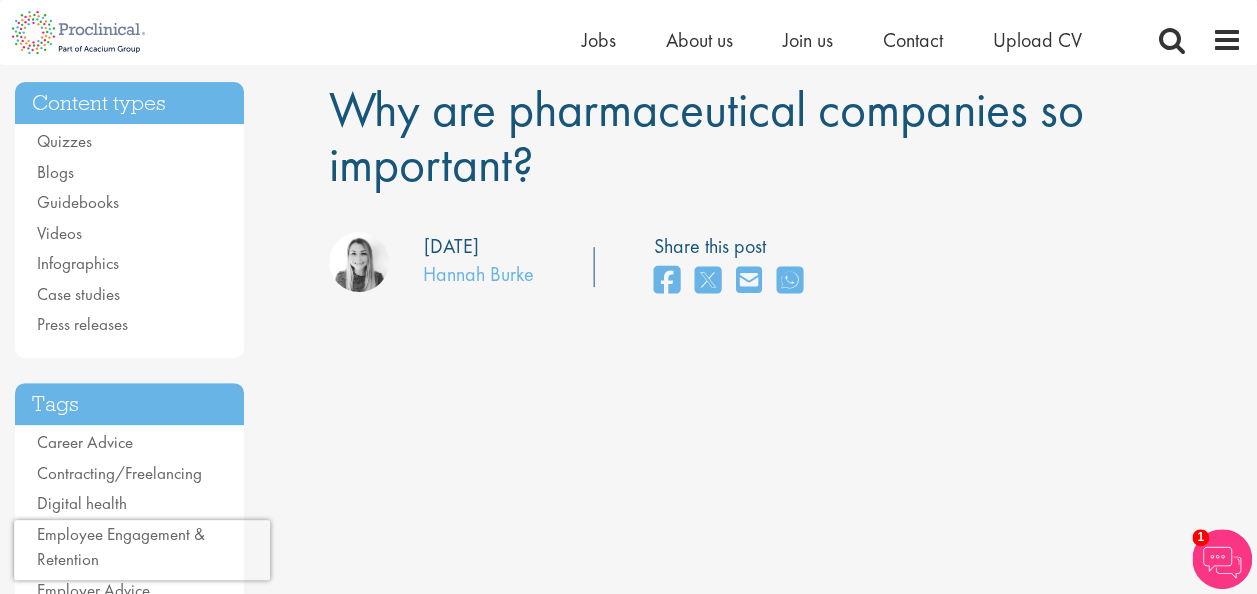 scroll, scrollTop: 140, scrollLeft: 0, axis: vertical 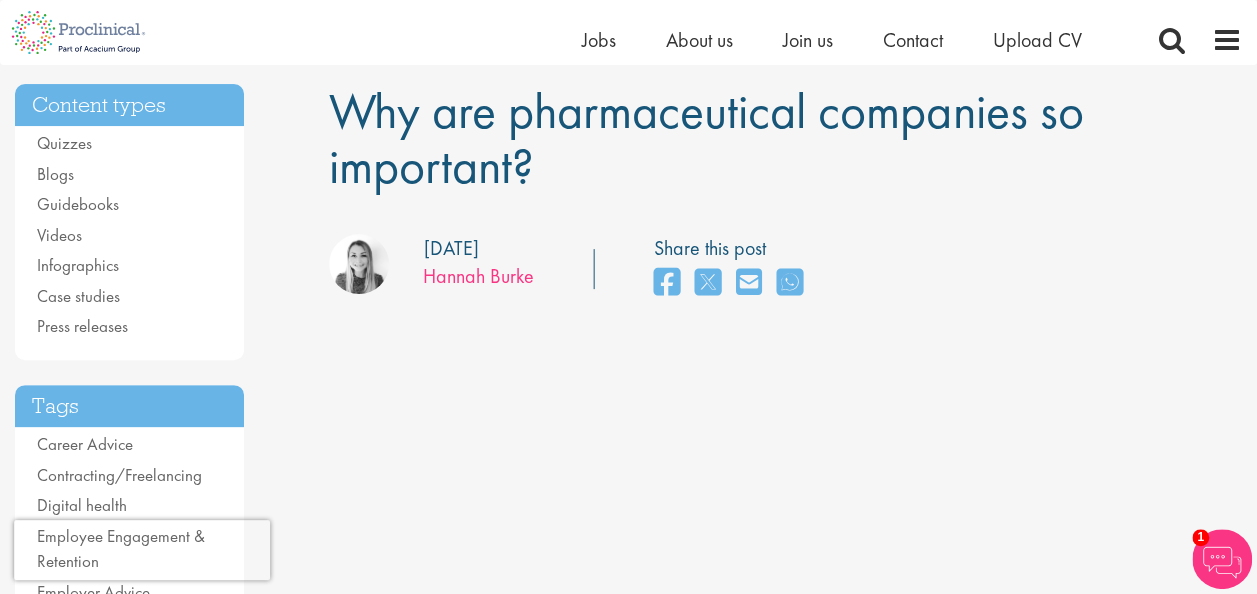 drag, startPoint x: 410, startPoint y: 272, endPoint x: 533, endPoint y: 283, distance: 123.49089 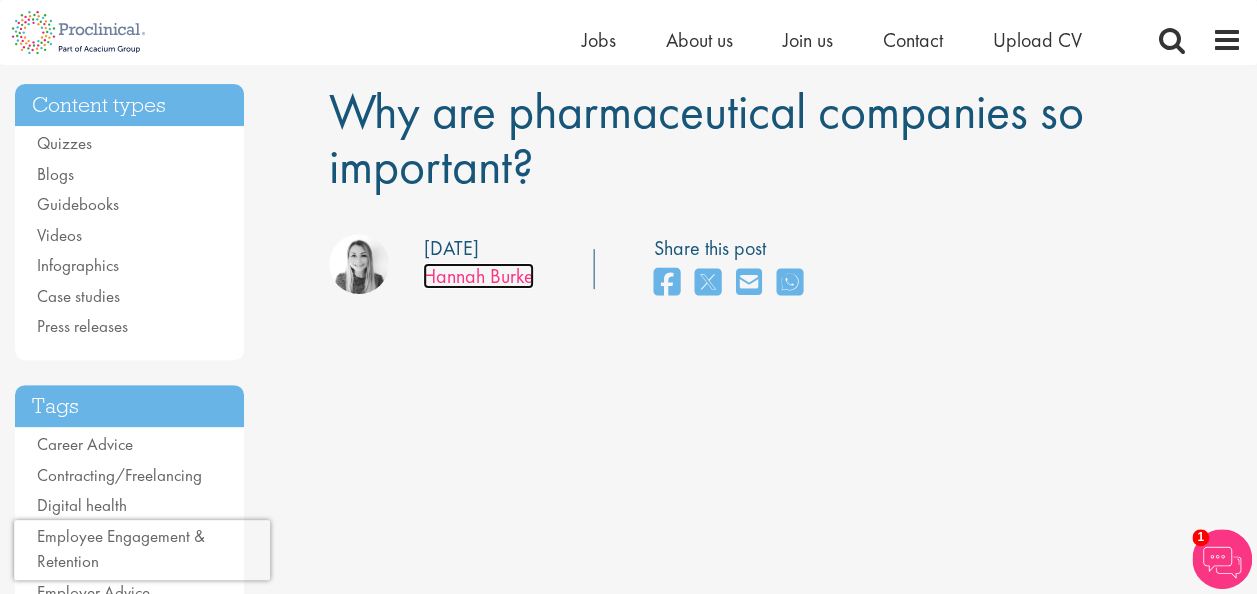 drag, startPoint x: 533, startPoint y: 283, endPoint x: 518, endPoint y: 277, distance: 16.155495 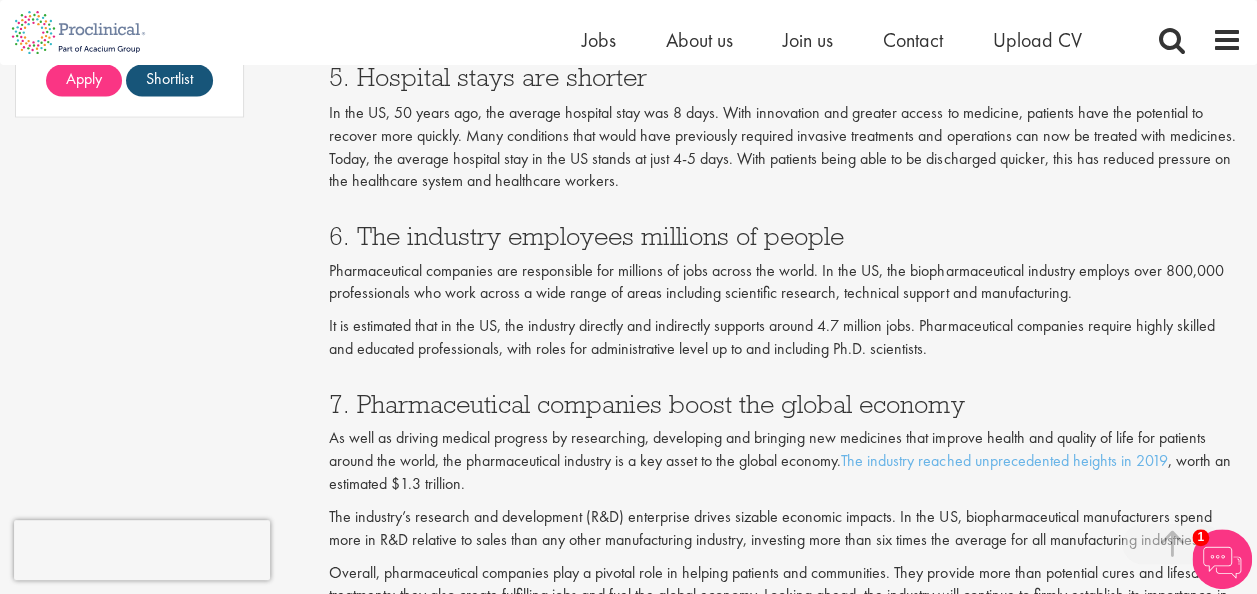 scroll, scrollTop: 1716, scrollLeft: 0, axis: vertical 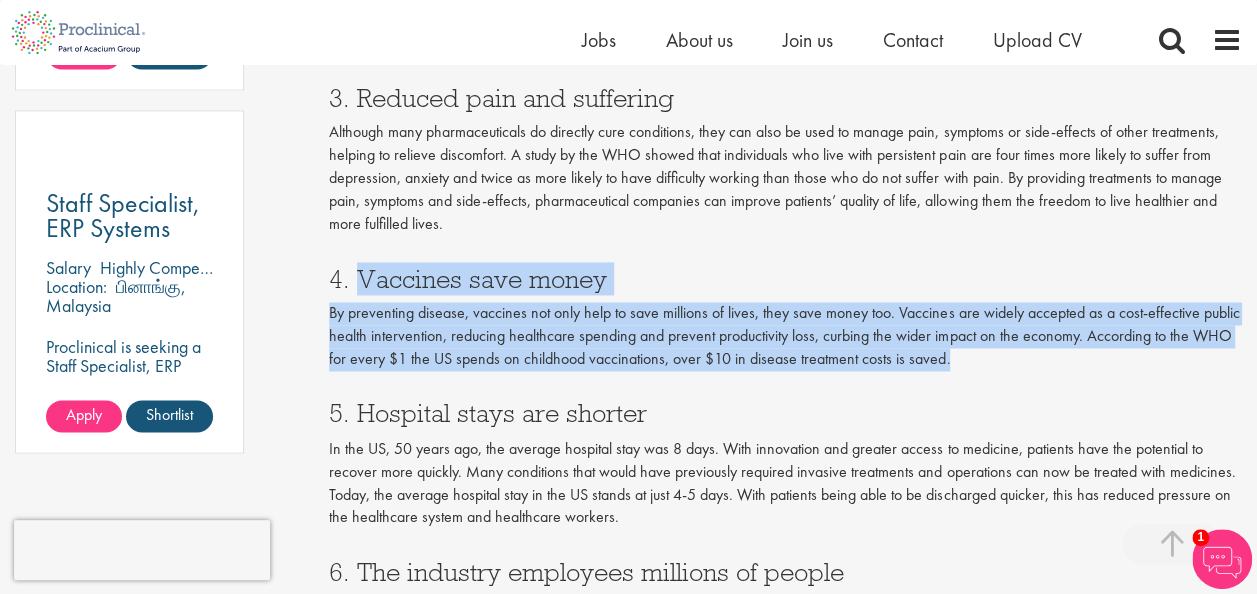 drag, startPoint x: 361, startPoint y: 298, endPoint x: 950, endPoint y: 382, distance: 594.95966 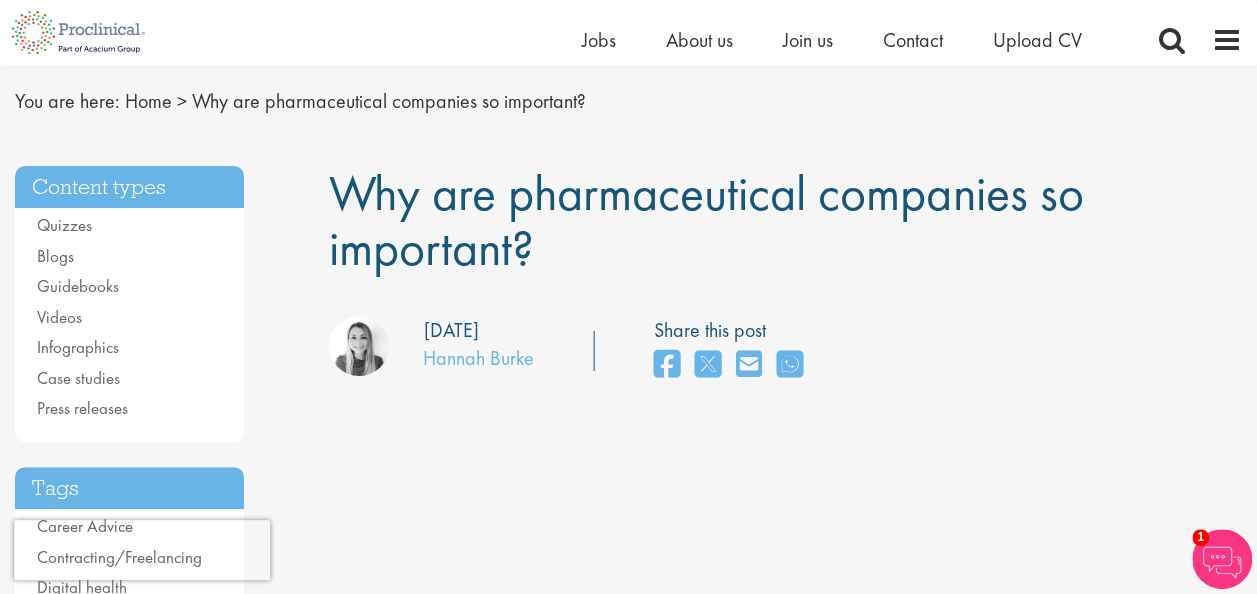 scroll, scrollTop: 55, scrollLeft: 0, axis: vertical 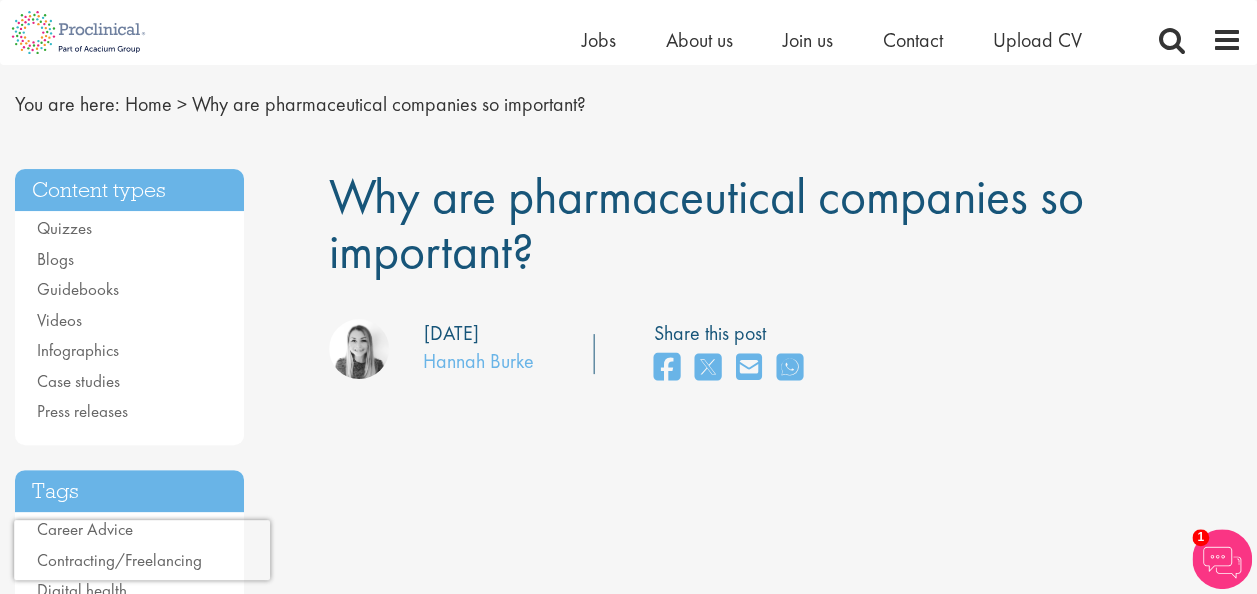 drag, startPoint x: 333, startPoint y: 192, endPoint x: 375, endPoint y: 261, distance: 80.77747 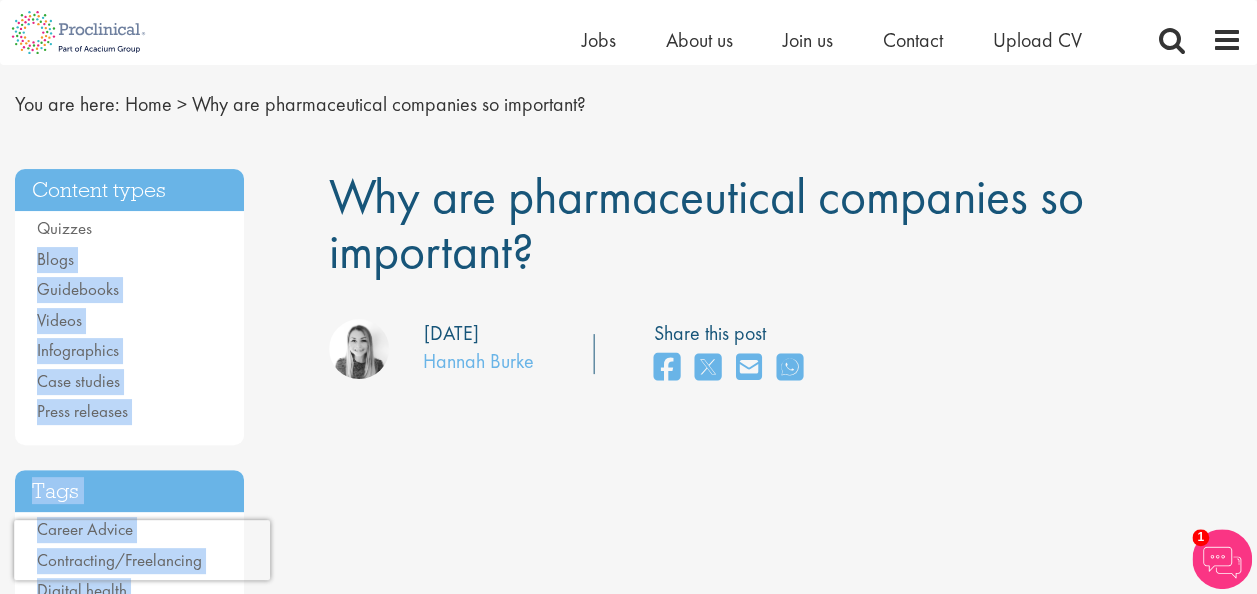 drag, startPoint x: 375, startPoint y: 261, endPoint x: 334, endPoint y: 196, distance: 76.8505 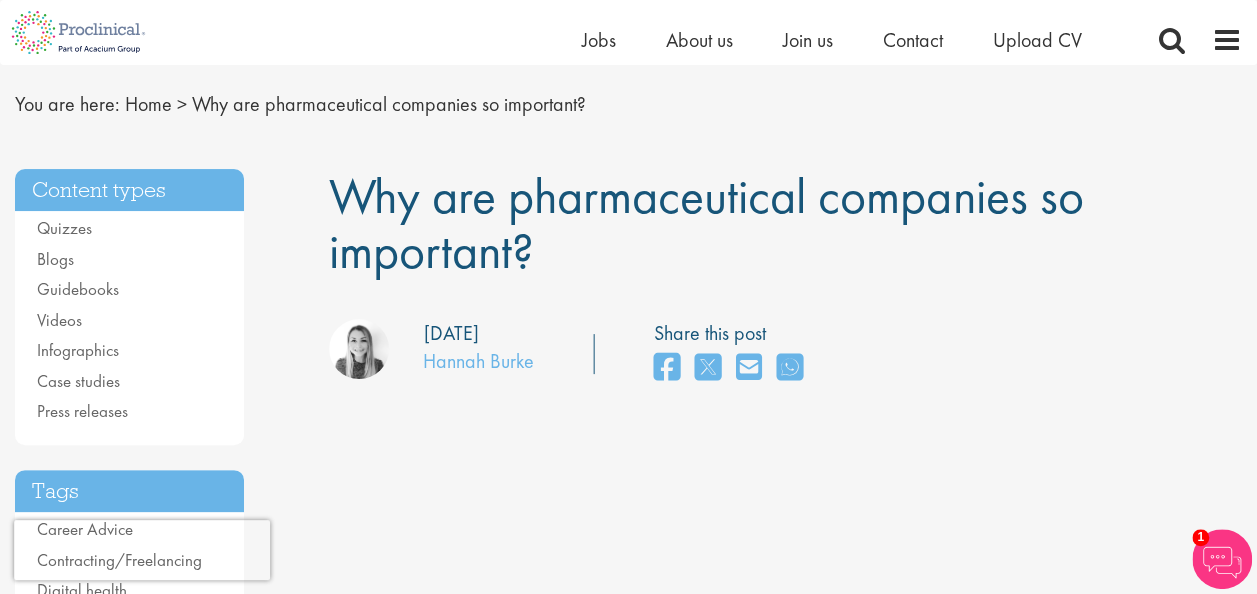 drag, startPoint x: 336, startPoint y: 191, endPoint x: 514, endPoint y: 261, distance: 191.26944 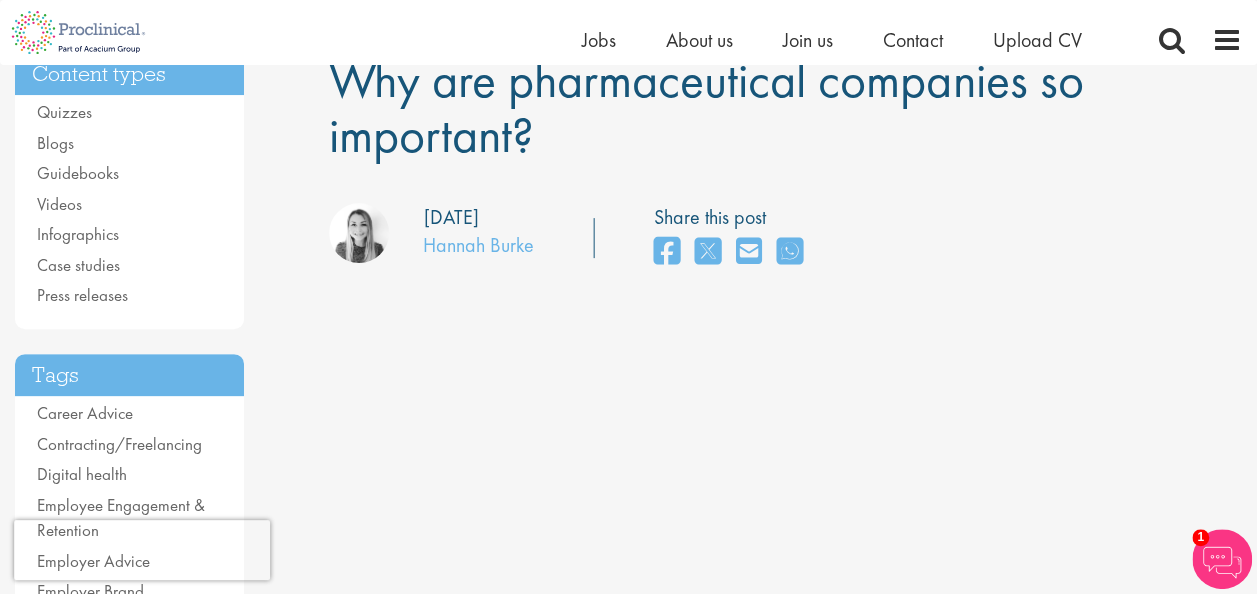 scroll, scrollTop: 0, scrollLeft: 0, axis: both 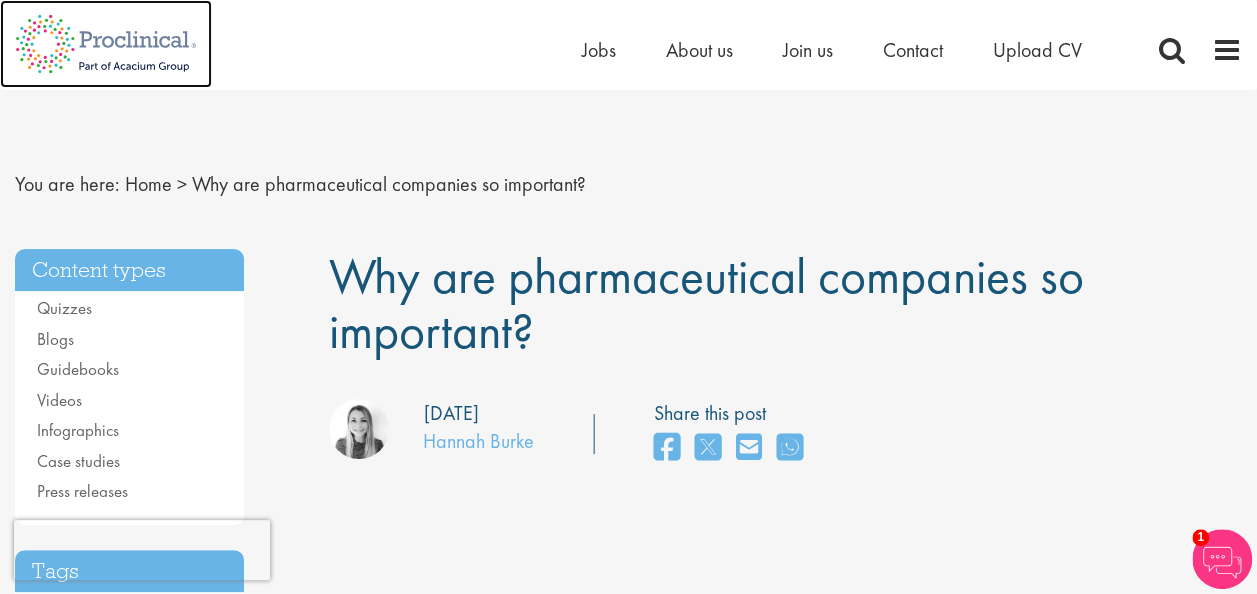 click at bounding box center (106, 44) 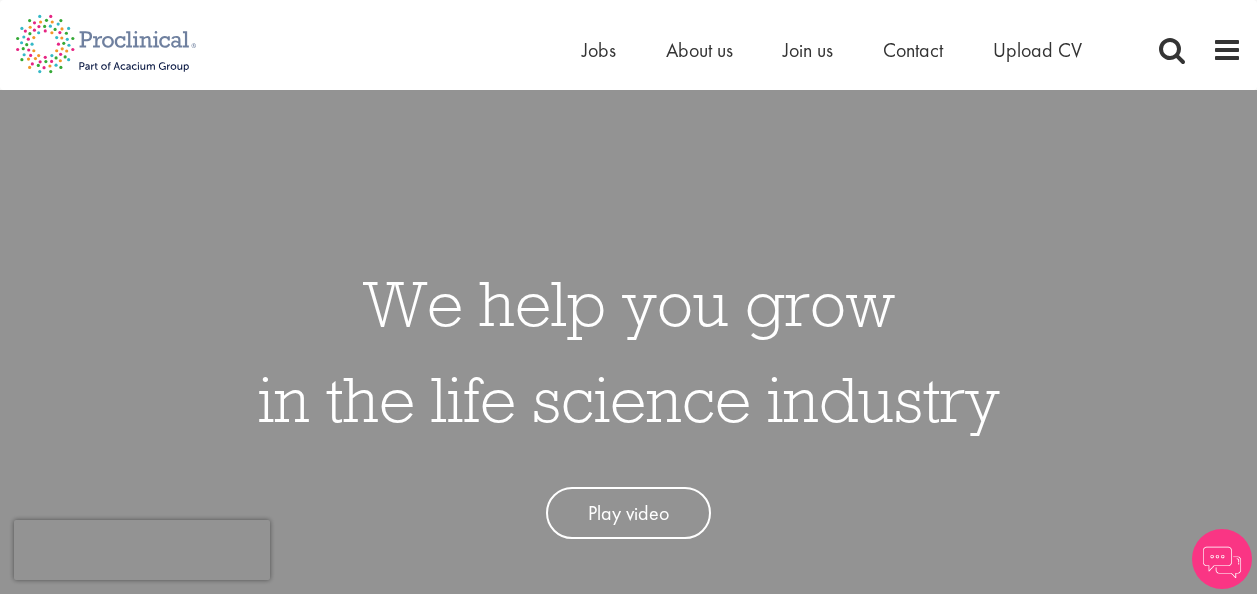 scroll, scrollTop: 0, scrollLeft: 0, axis: both 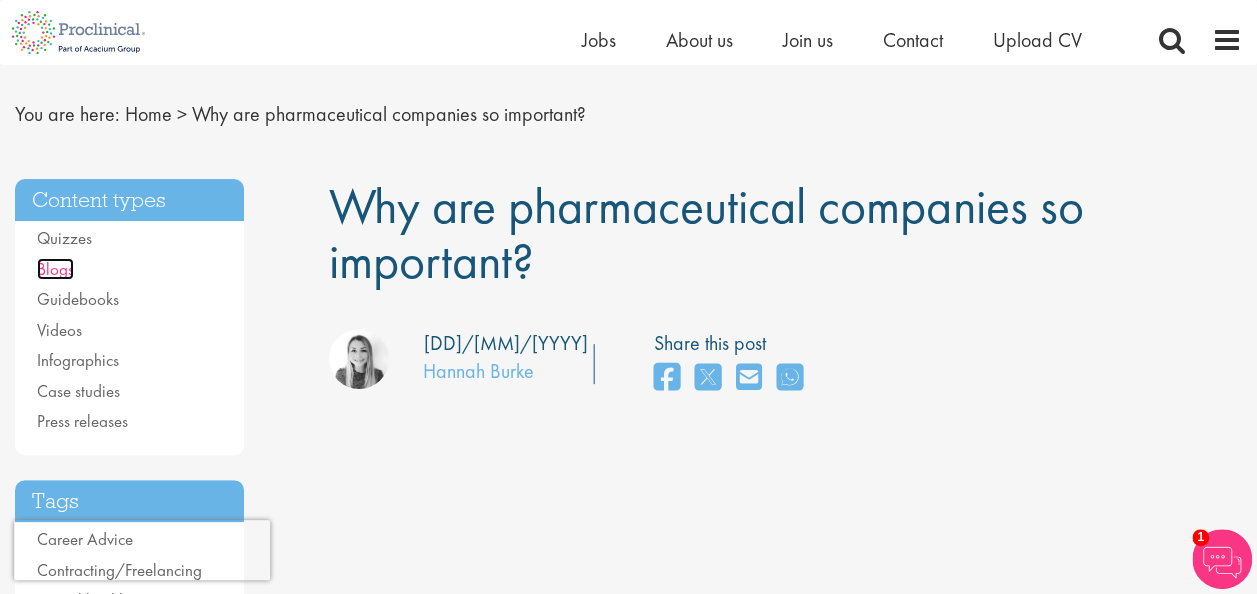 click on "Blogs" at bounding box center (55, 269) 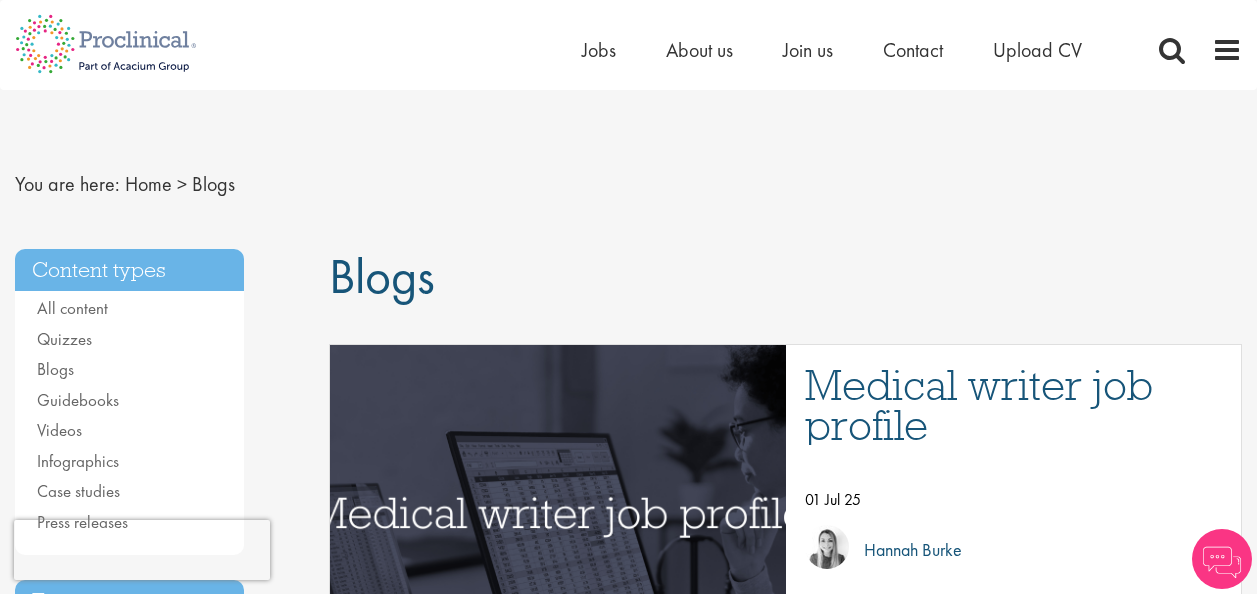 scroll, scrollTop: 0, scrollLeft: 0, axis: both 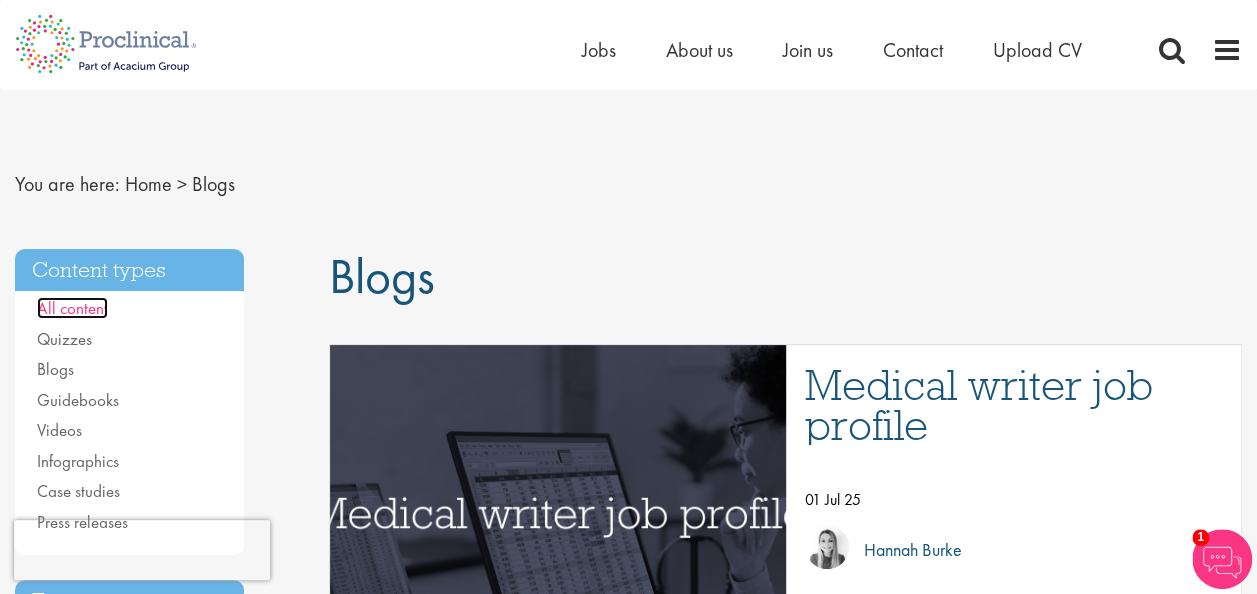 click on "All content" at bounding box center (72, 308) 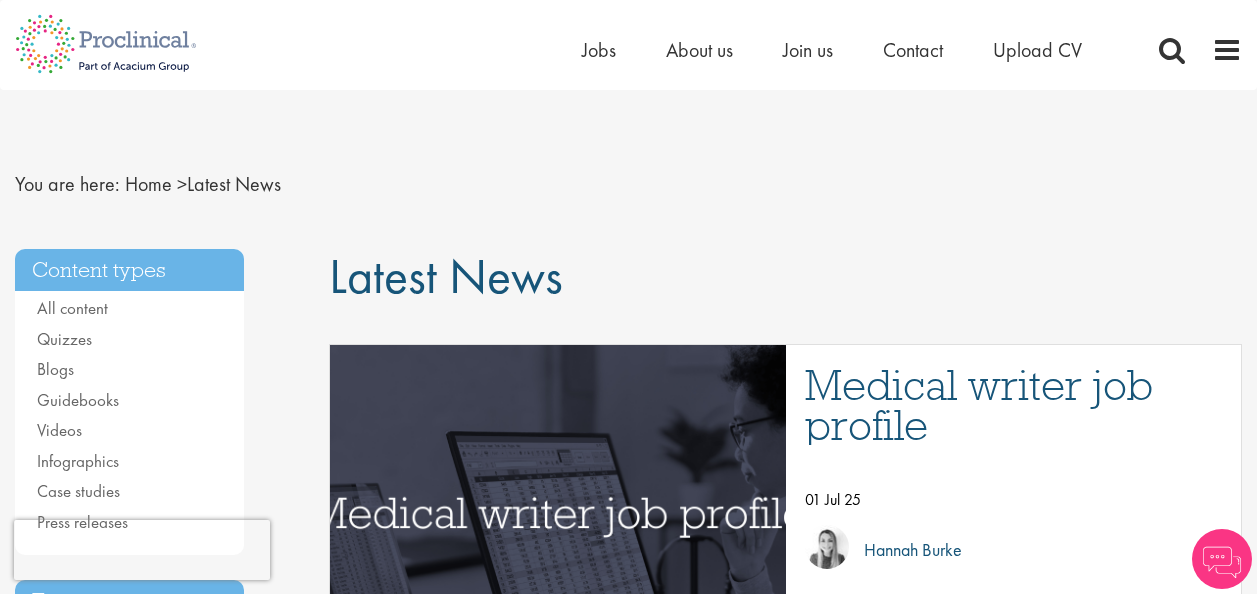 scroll, scrollTop: 0, scrollLeft: 0, axis: both 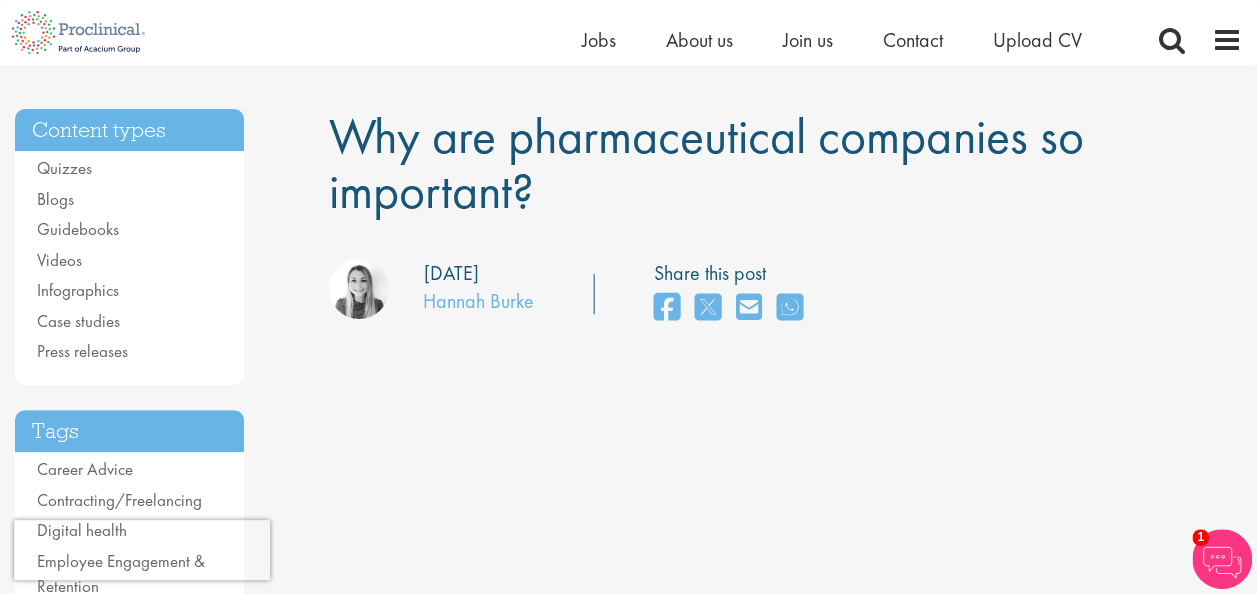 drag, startPoint x: 334, startPoint y: 131, endPoint x: 511, endPoint y: 198, distance: 189.25644 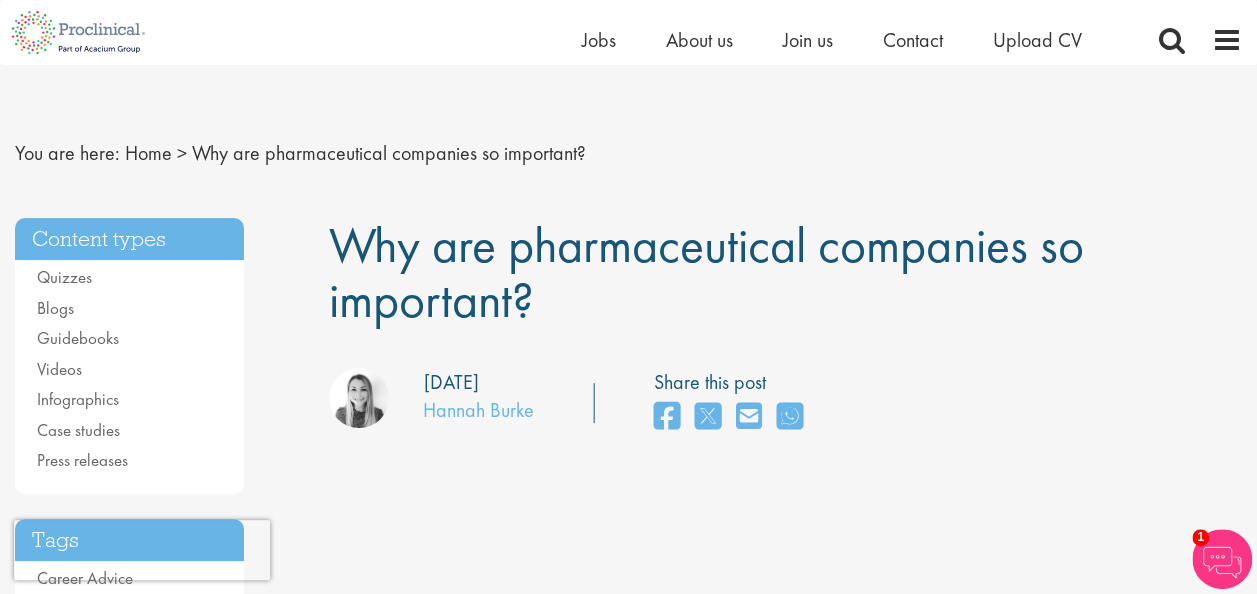 scroll, scrollTop: 0, scrollLeft: 0, axis: both 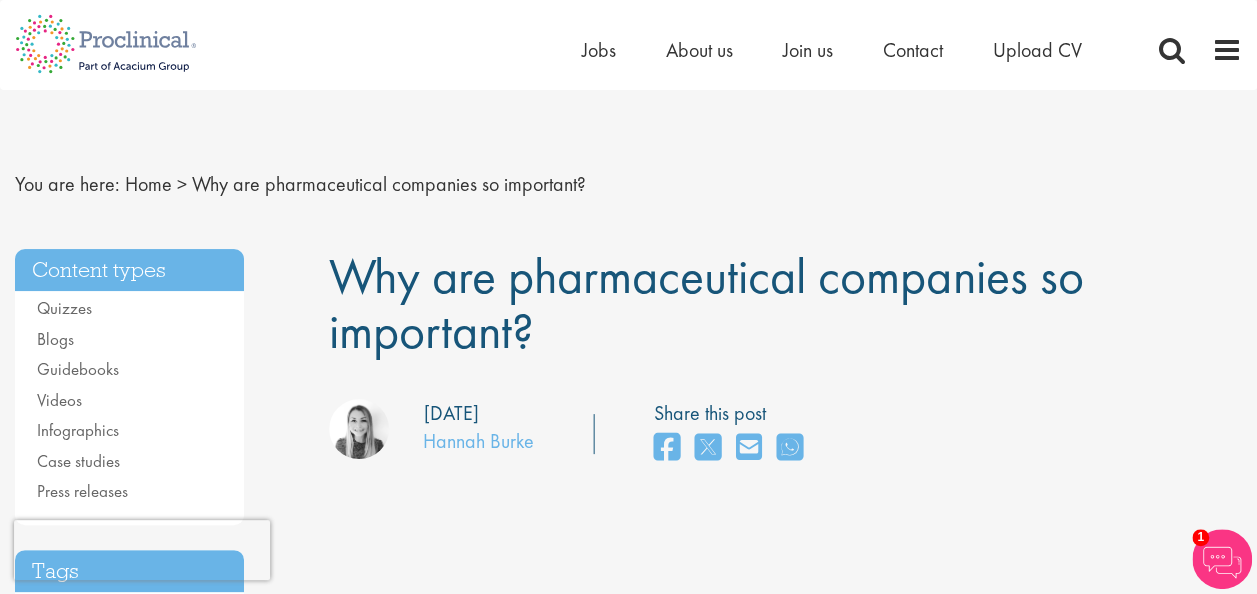 click on "Content types" at bounding box center [129, 270] 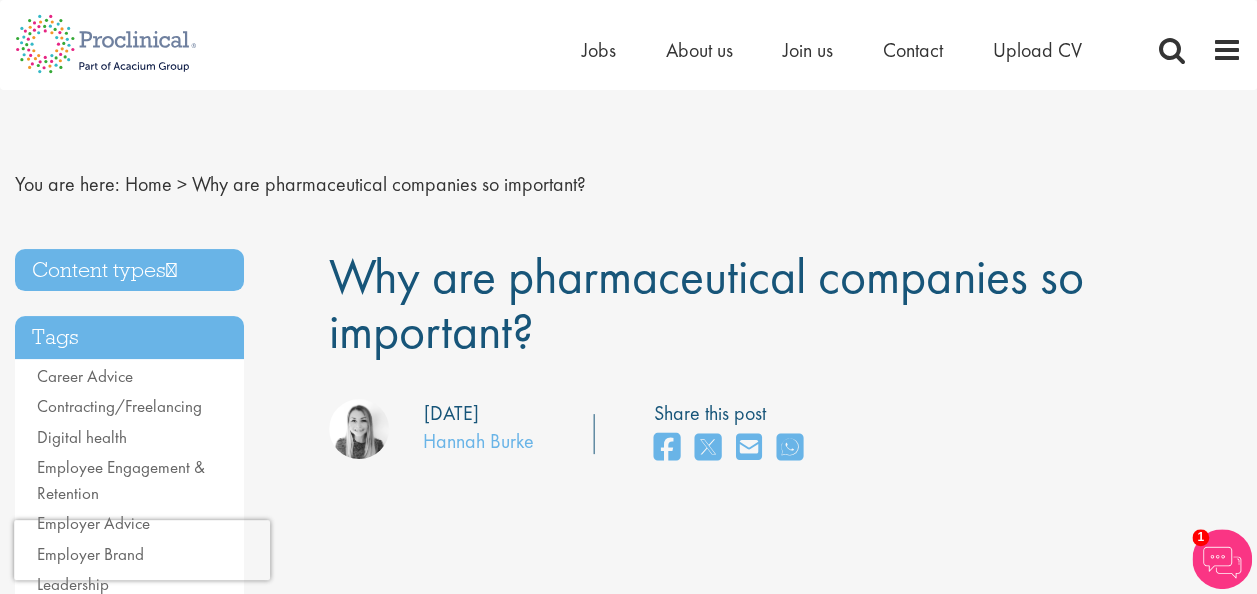 click on "Content types" at bounding box center (129, 270) 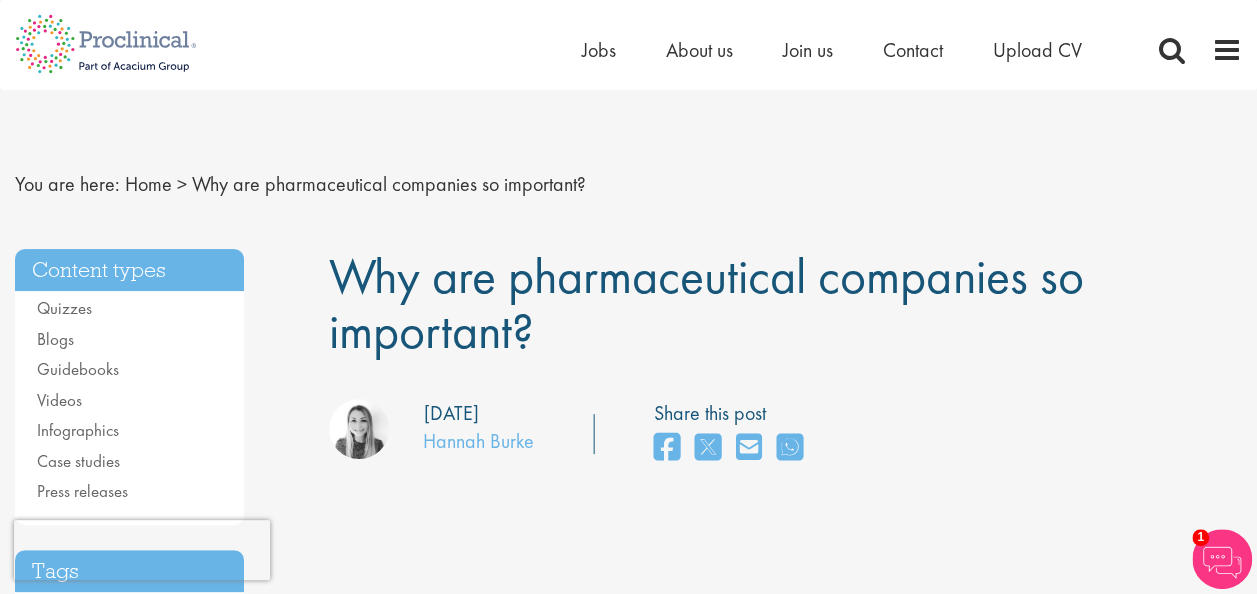 click on "Content types" at bounding box center [129, 270] 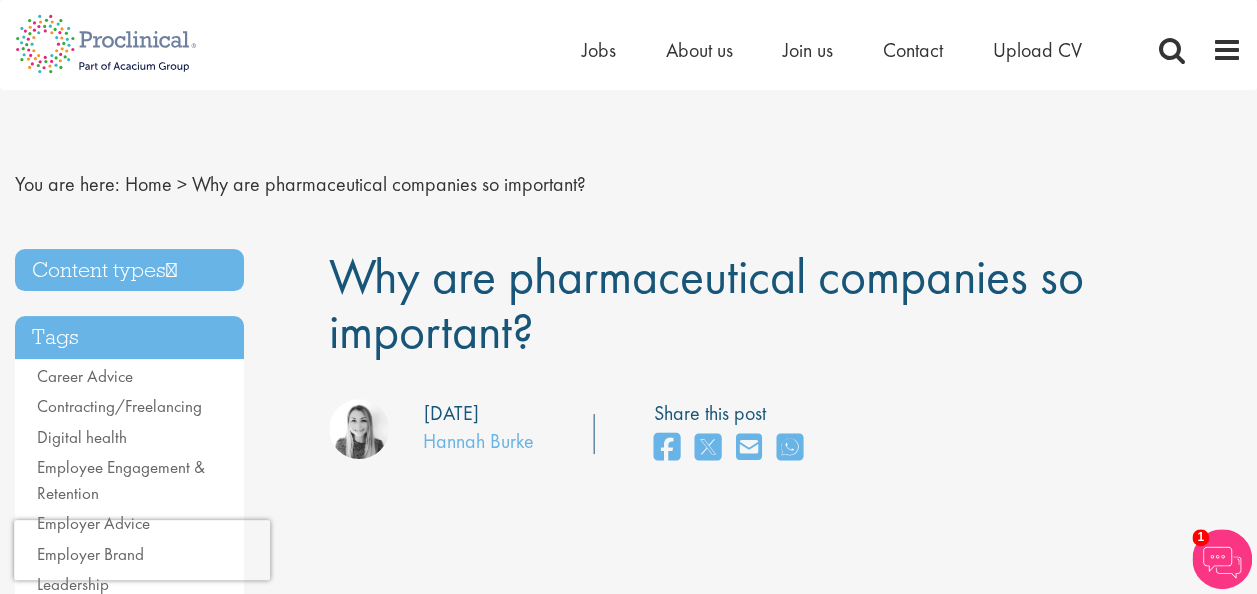 click on "You are here:
Home
>
Why are pharmaceutical companies so important?" at bounding box center [628, 184] 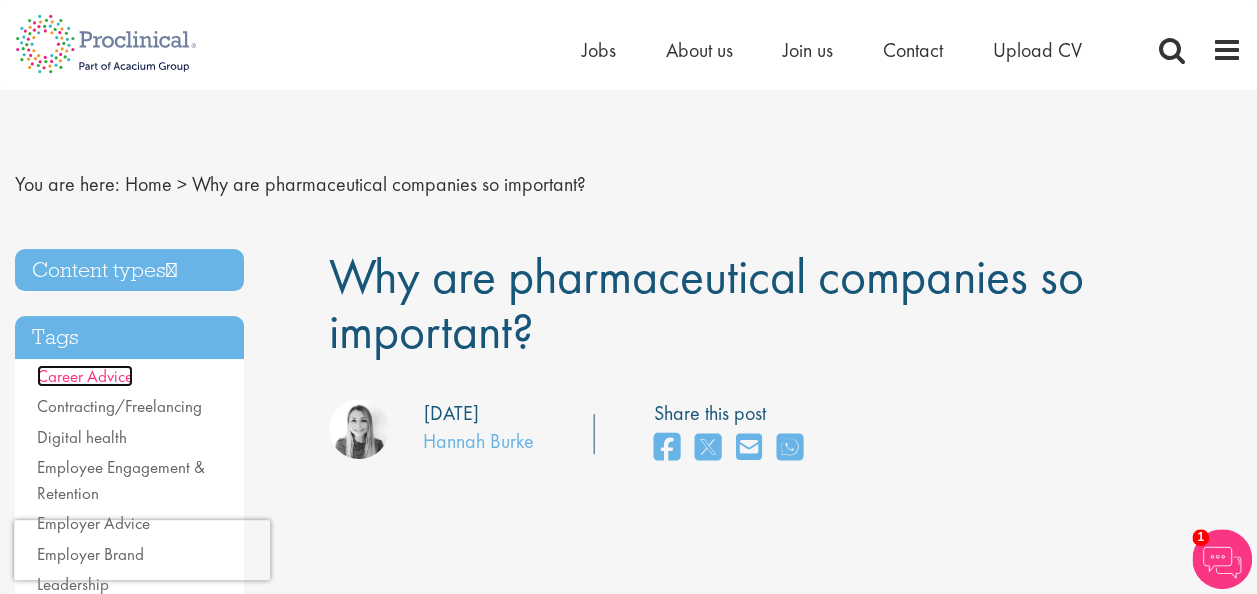 click on "Career Advice" at bounding box center [85, 376] 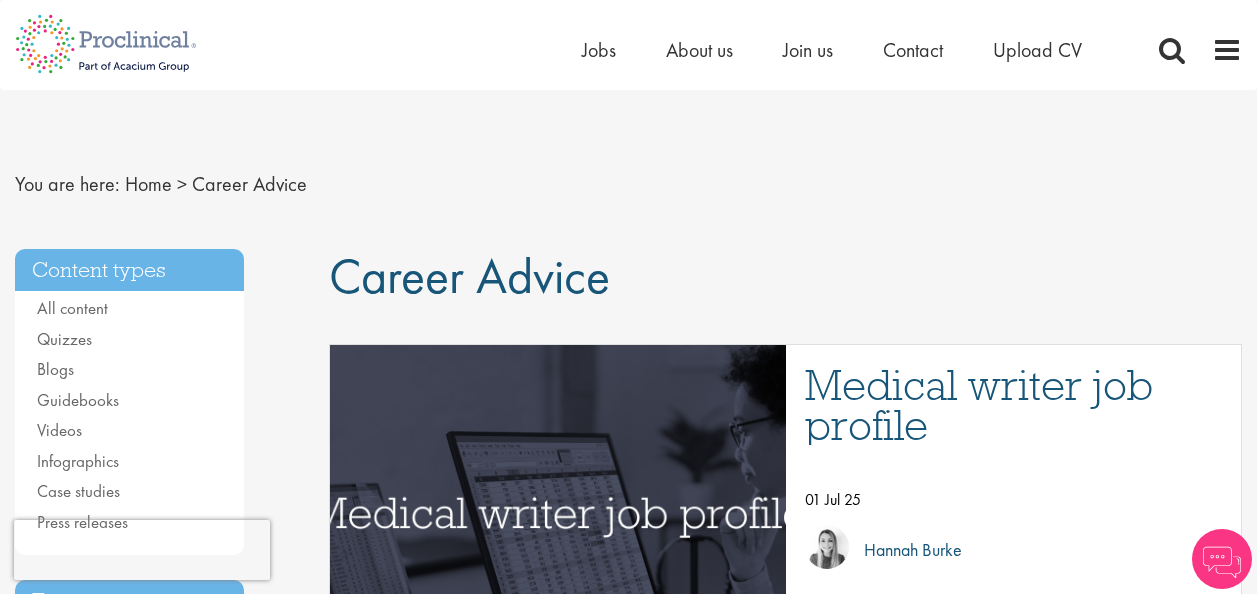 scroll, scrollTop: 0, scrollLeft: 0, axis: both 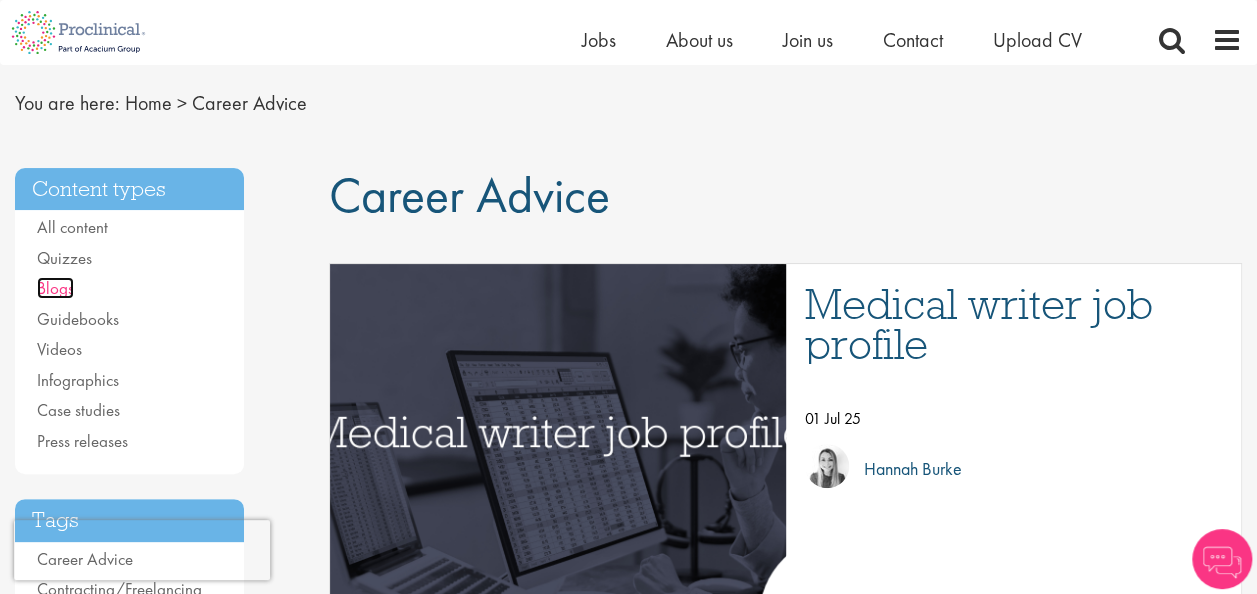 click on "Blogs" at bounding box center (55, 288) 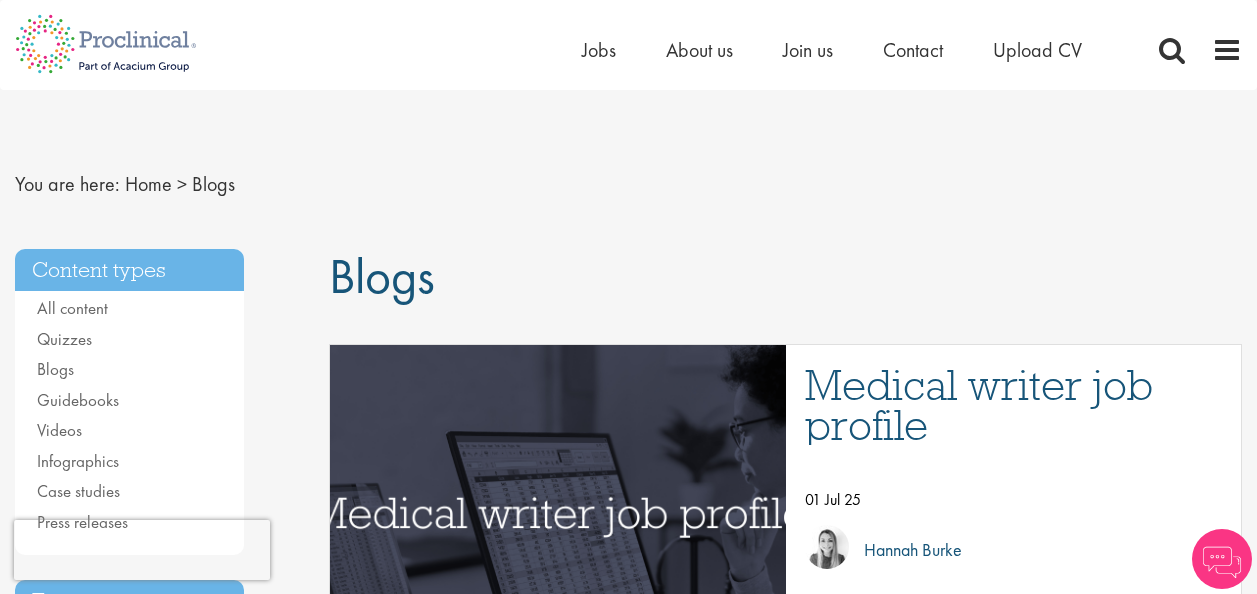 scroll, scrollTop: 0, scrollLeft: 0, axis: both 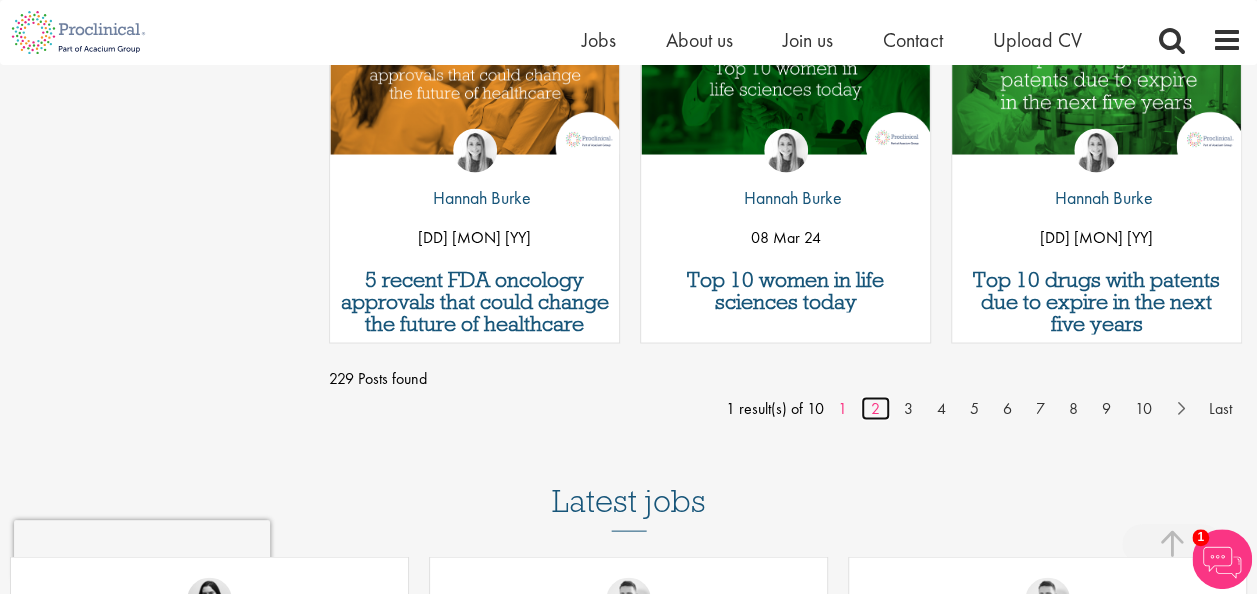 click on "2" at bounding box center [875, 408] 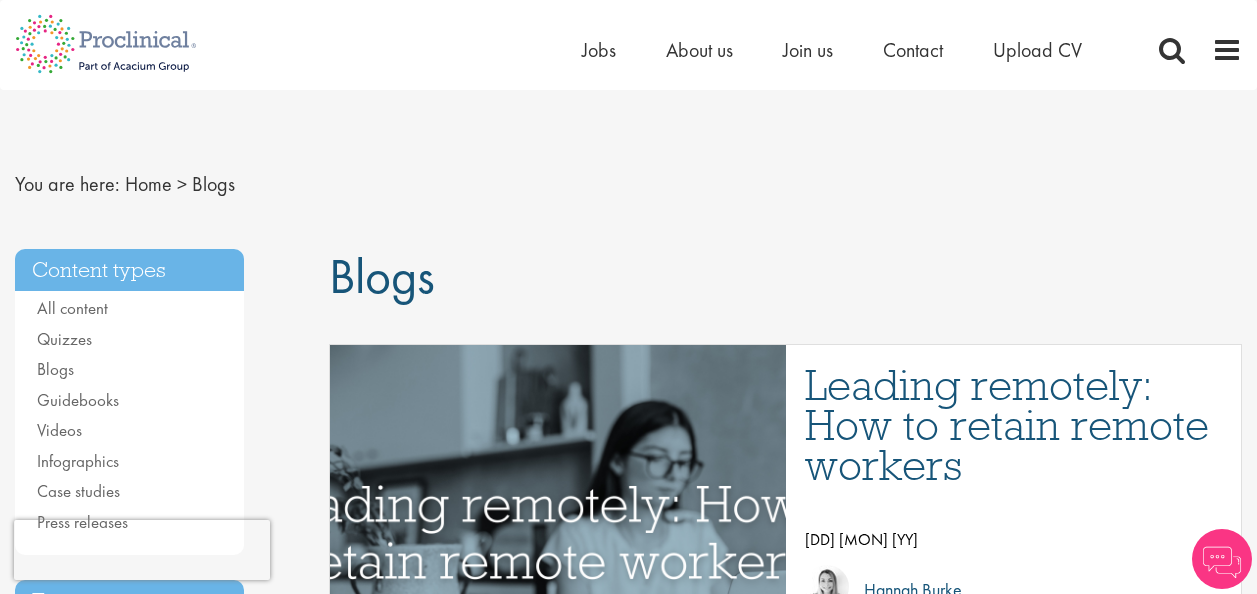 scroll, scrollTop: 0, scrollLeft: 0, axis: both 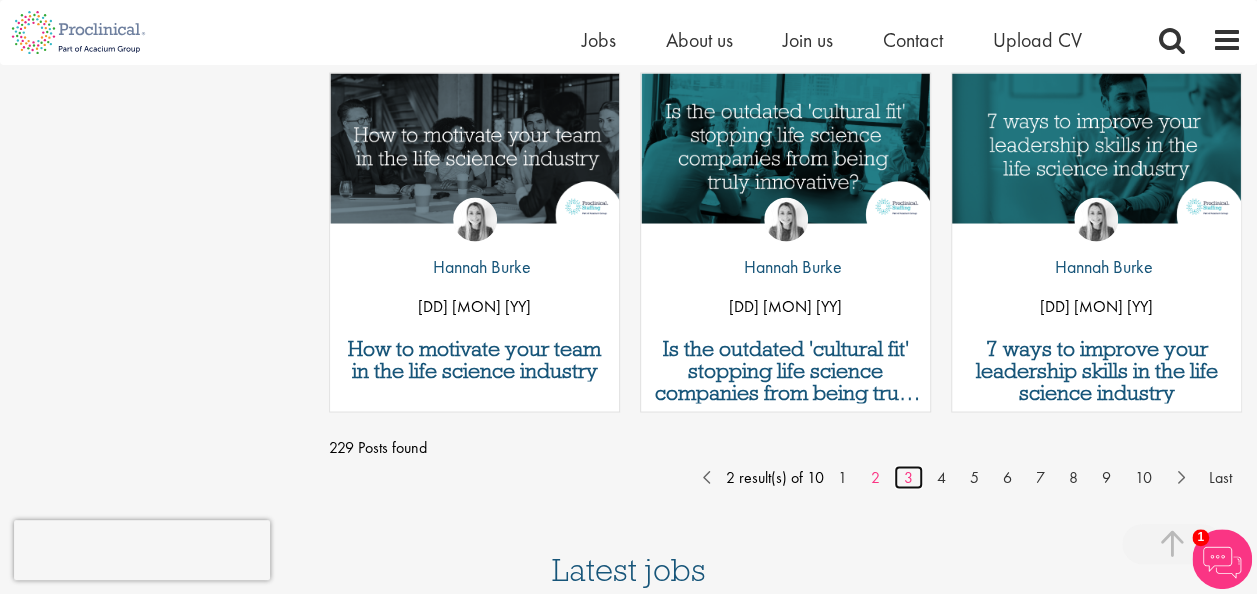 click on "3" at bounding box center [908, 477] 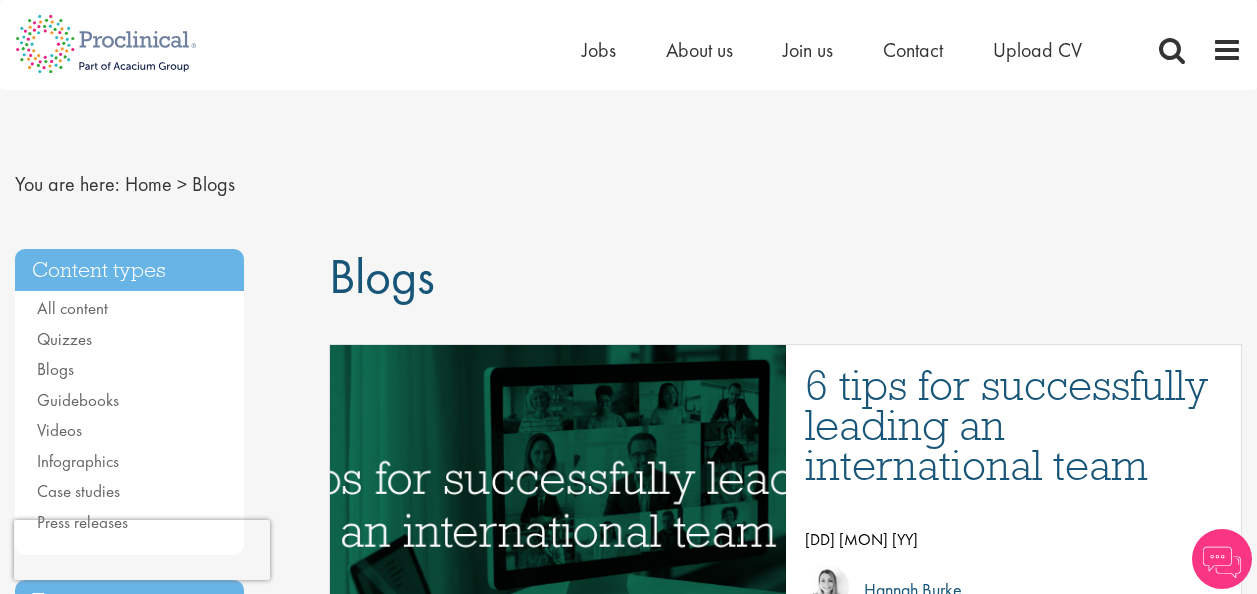scroll, scrollTop: 0, scrollLeft: 0, axis: both 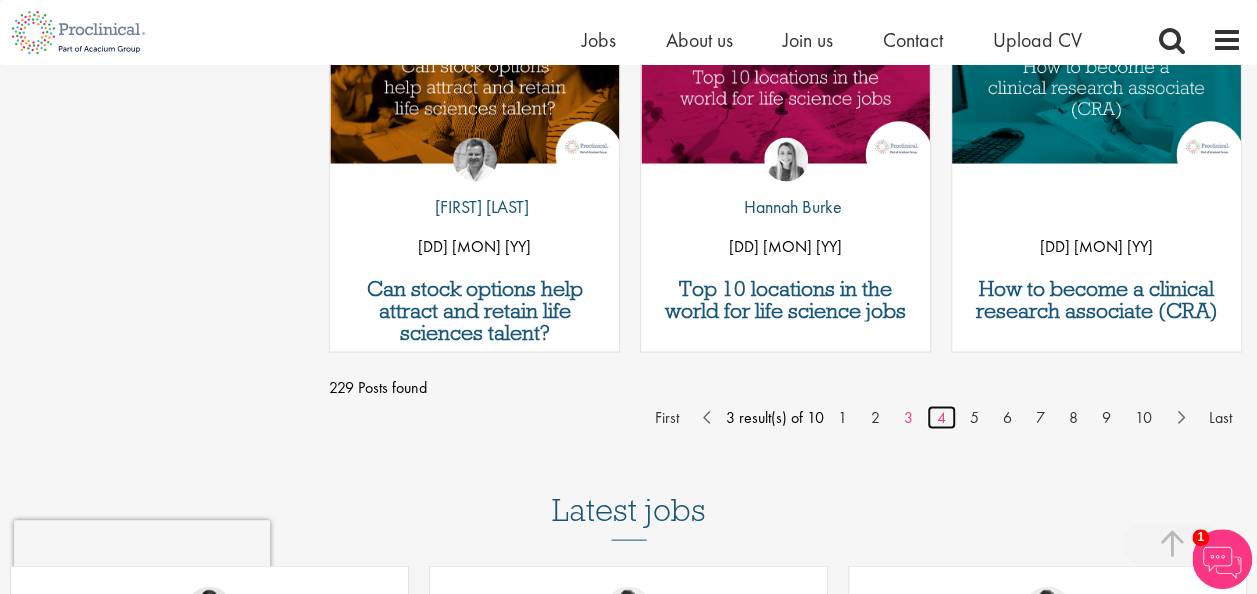 click on "4" at bounding box center (941, 417) 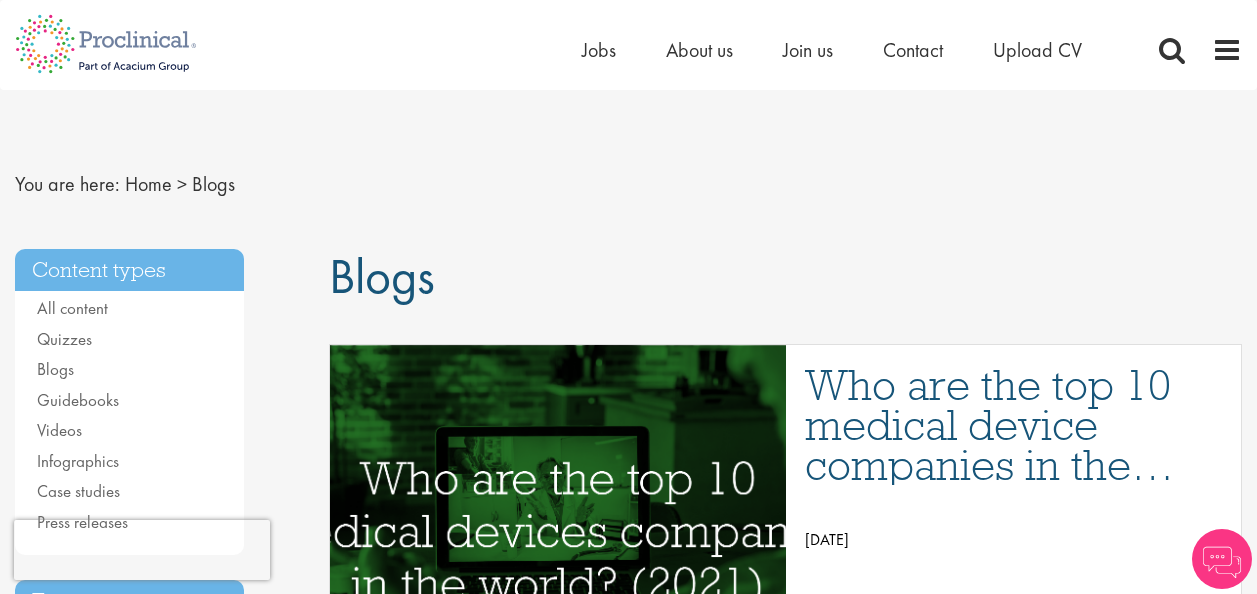 scroll, scrollTop: 0, scrollLeft: 0, axis: both 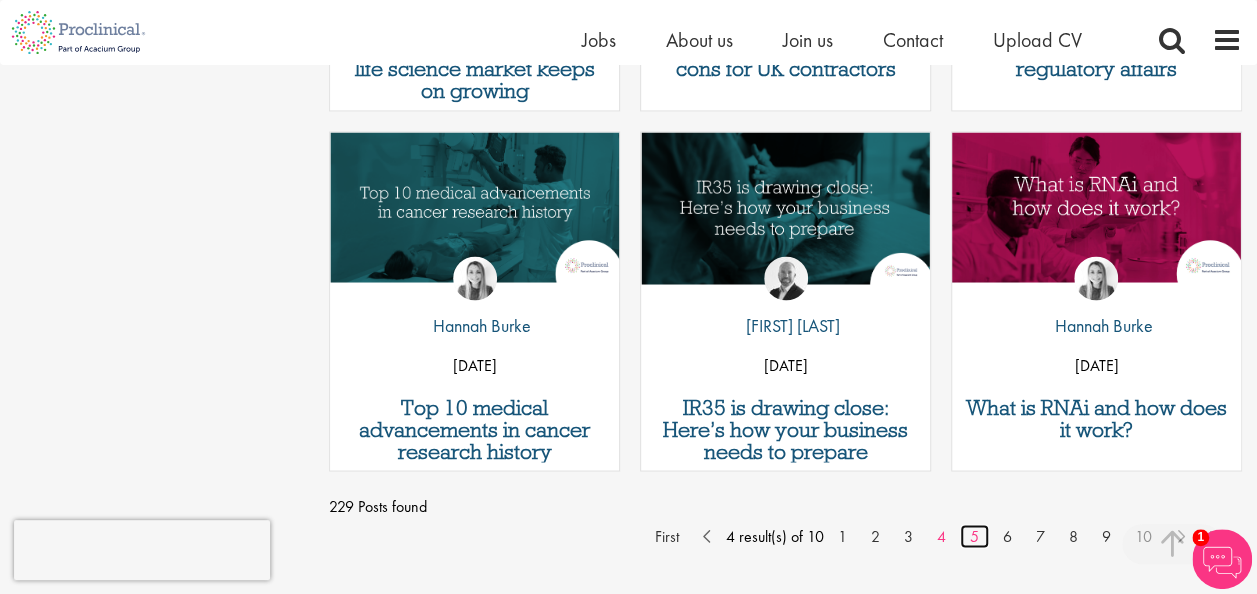 click on "5" at bounding box center [974, 536] 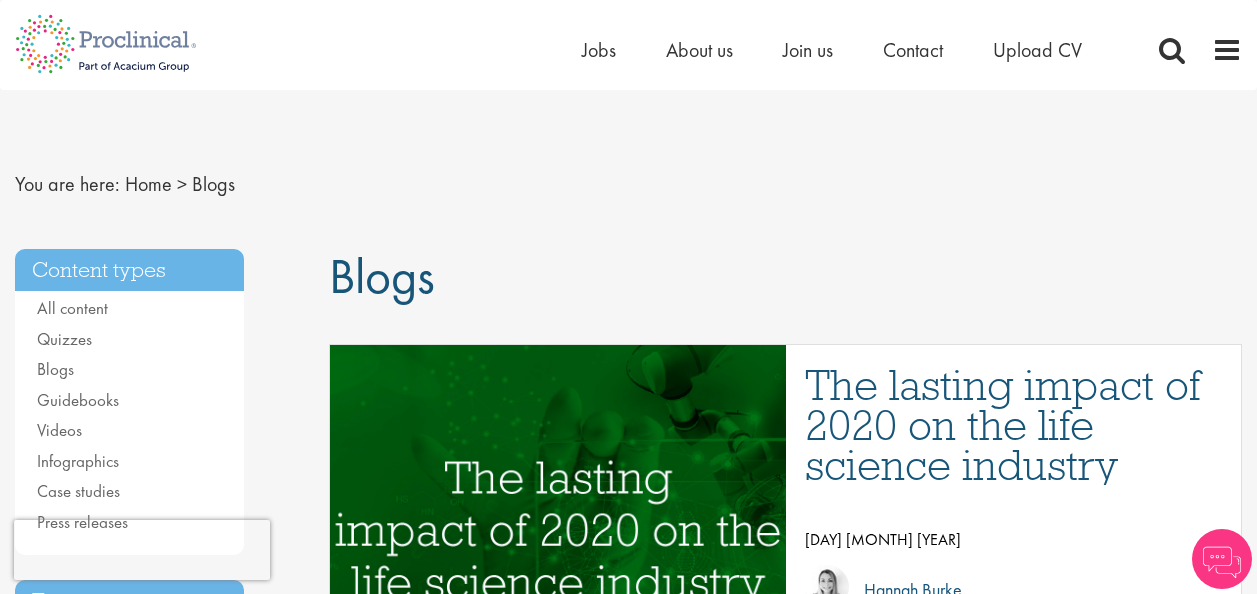scroll, scrollTop: 0, scrollLeft: 0, axis: both 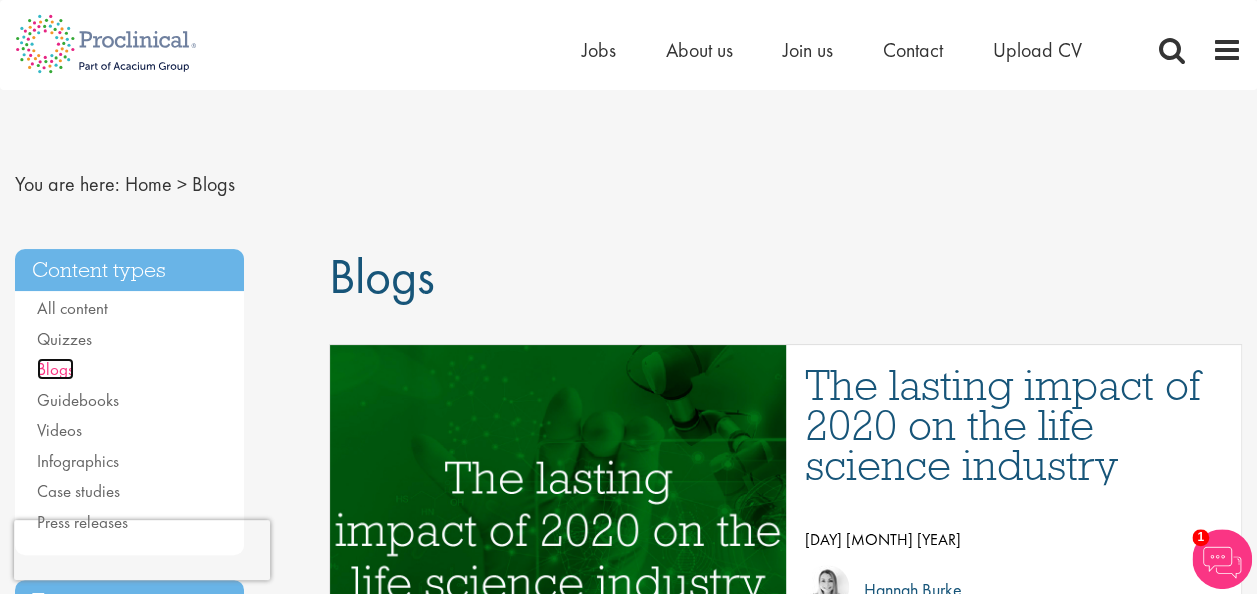 click on "Blogs" at bounding box center (55, 369) 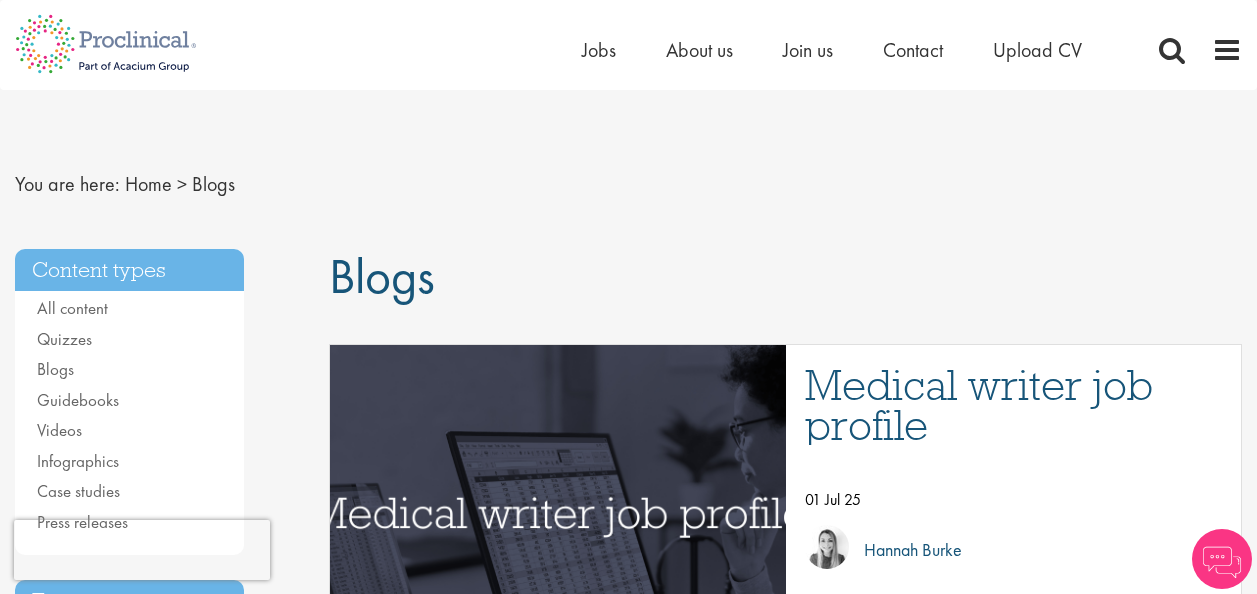scroll, scrollTop: 0, scrollLeft: 0, axis: both 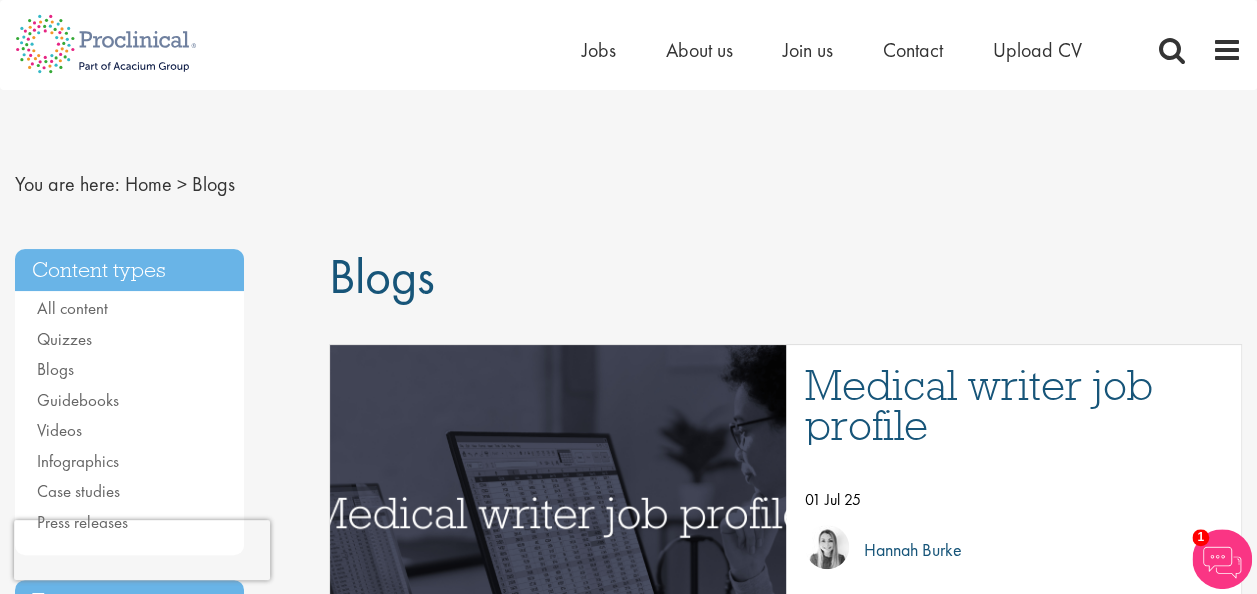 click on "by
[FIRST] [LAST]
[DATE]" at bounding box center (1013, 515) 